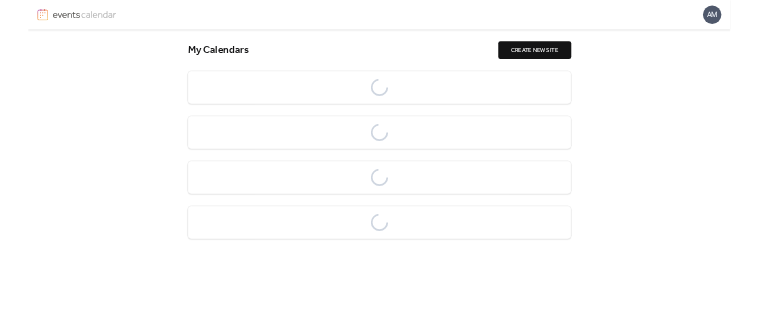 scroll, scrollTop: 0, scrollLeft: 0, axis: both 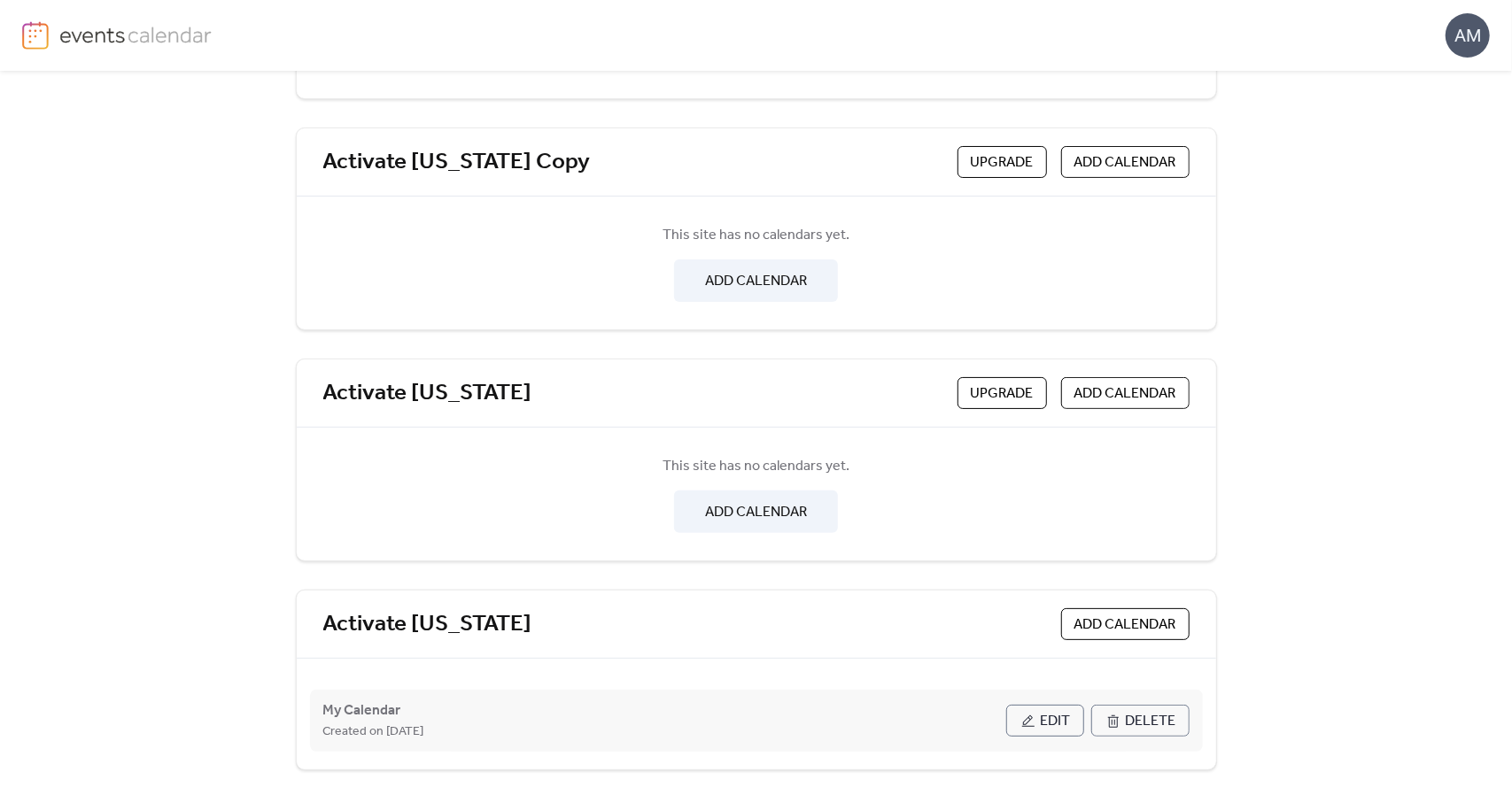 click on "Edit" at bounding box center (1056, 722) 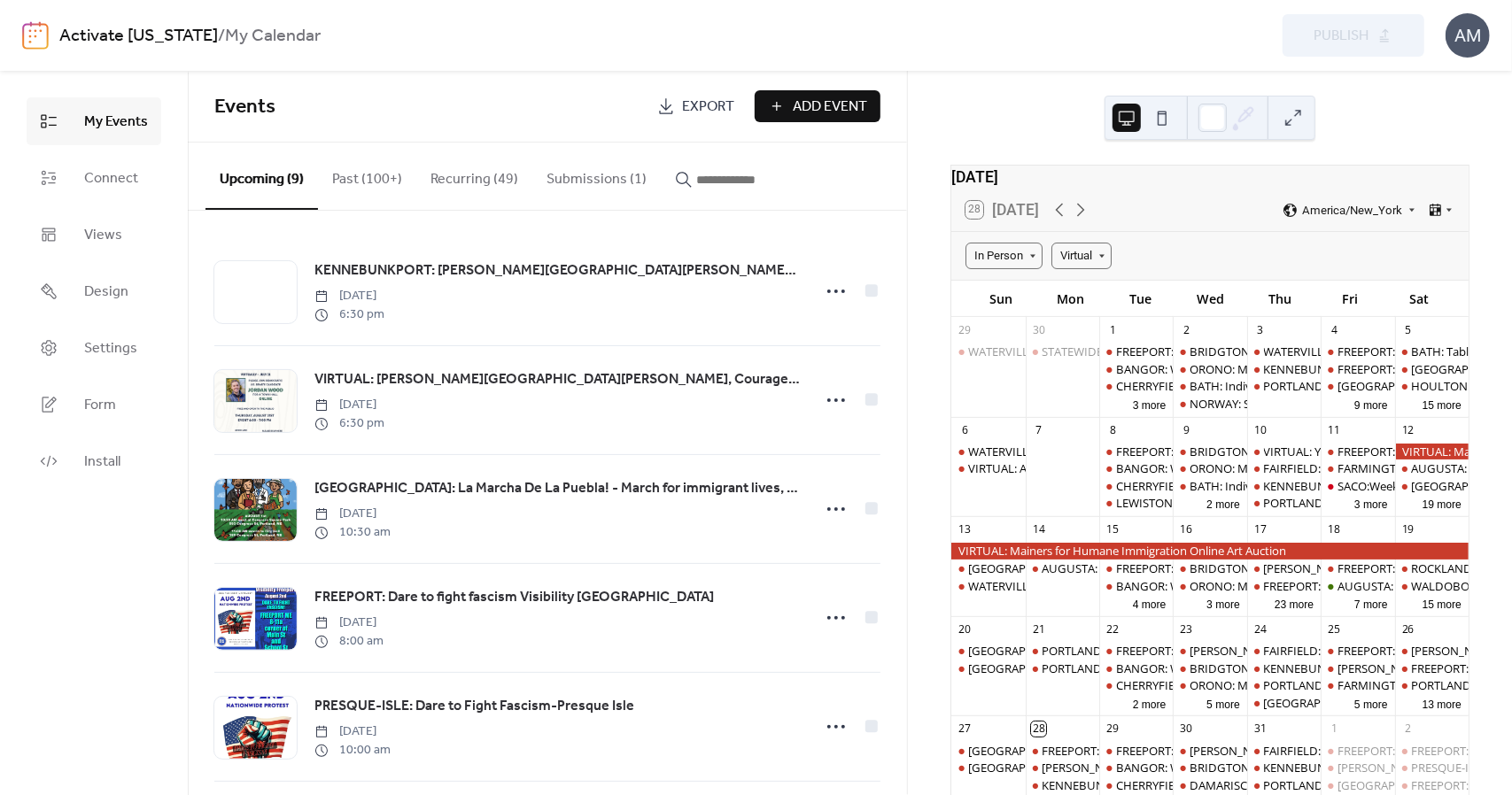 click on "Submissions (1)" at bounding box center (596, 175) 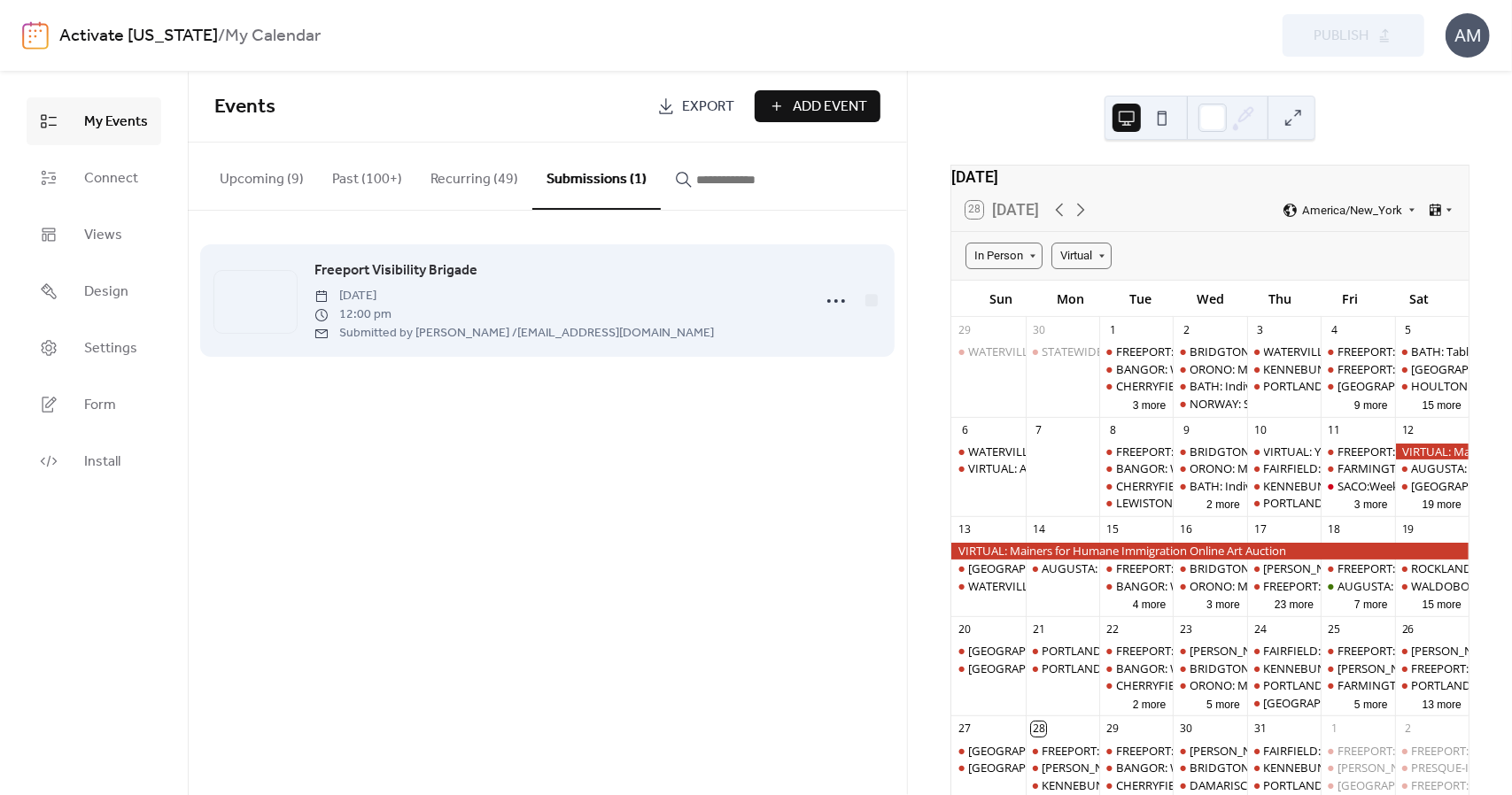 click on "Freeport Visibility Brigade [DATE] 12:00 pm Submitted by   [PERSON_NAME]   /  [EMAIL_ADDRESS][DOMAIN_NAME]" at bounding box center [557, 300] 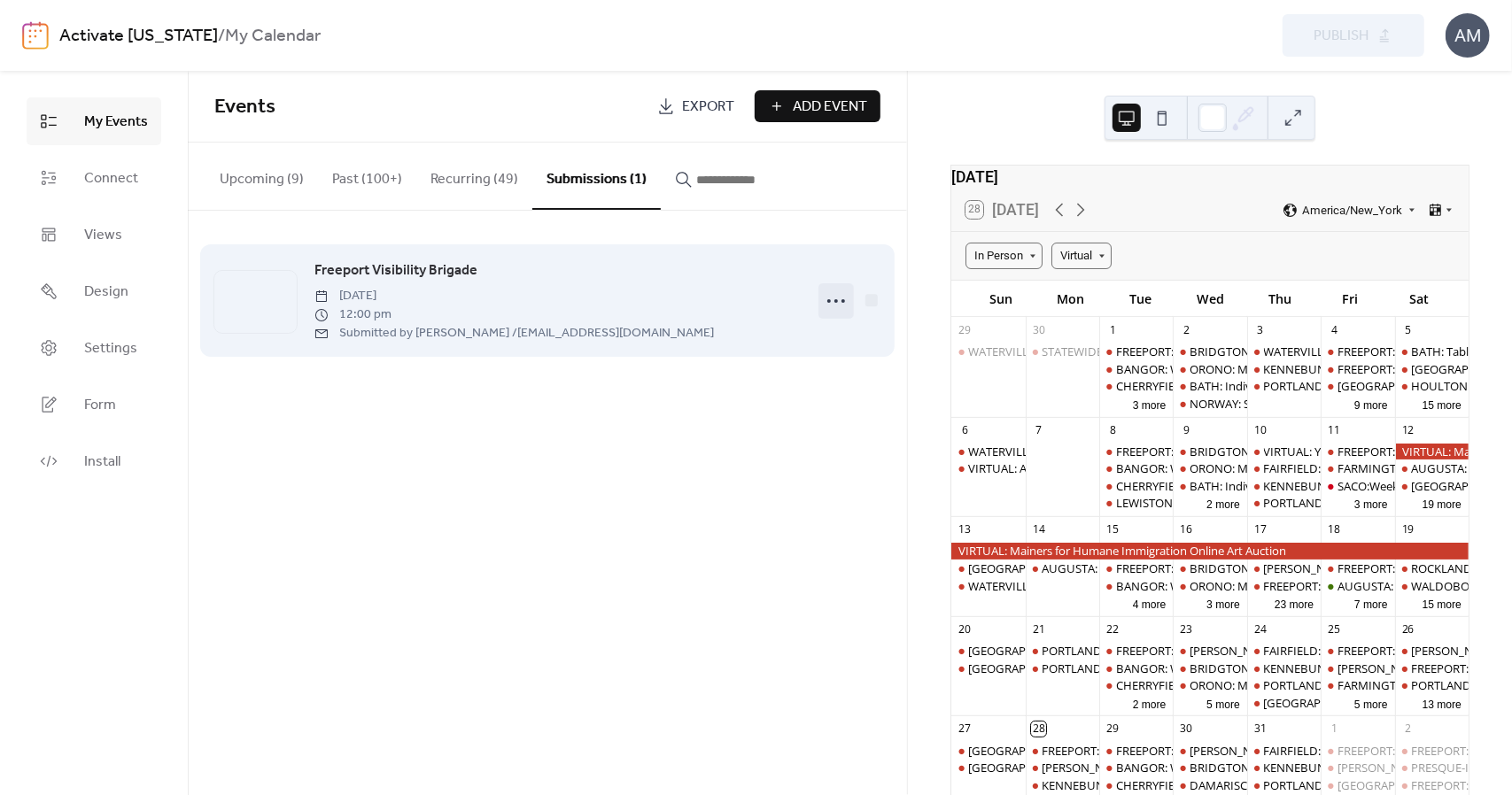click at bounding box center (836, 301) 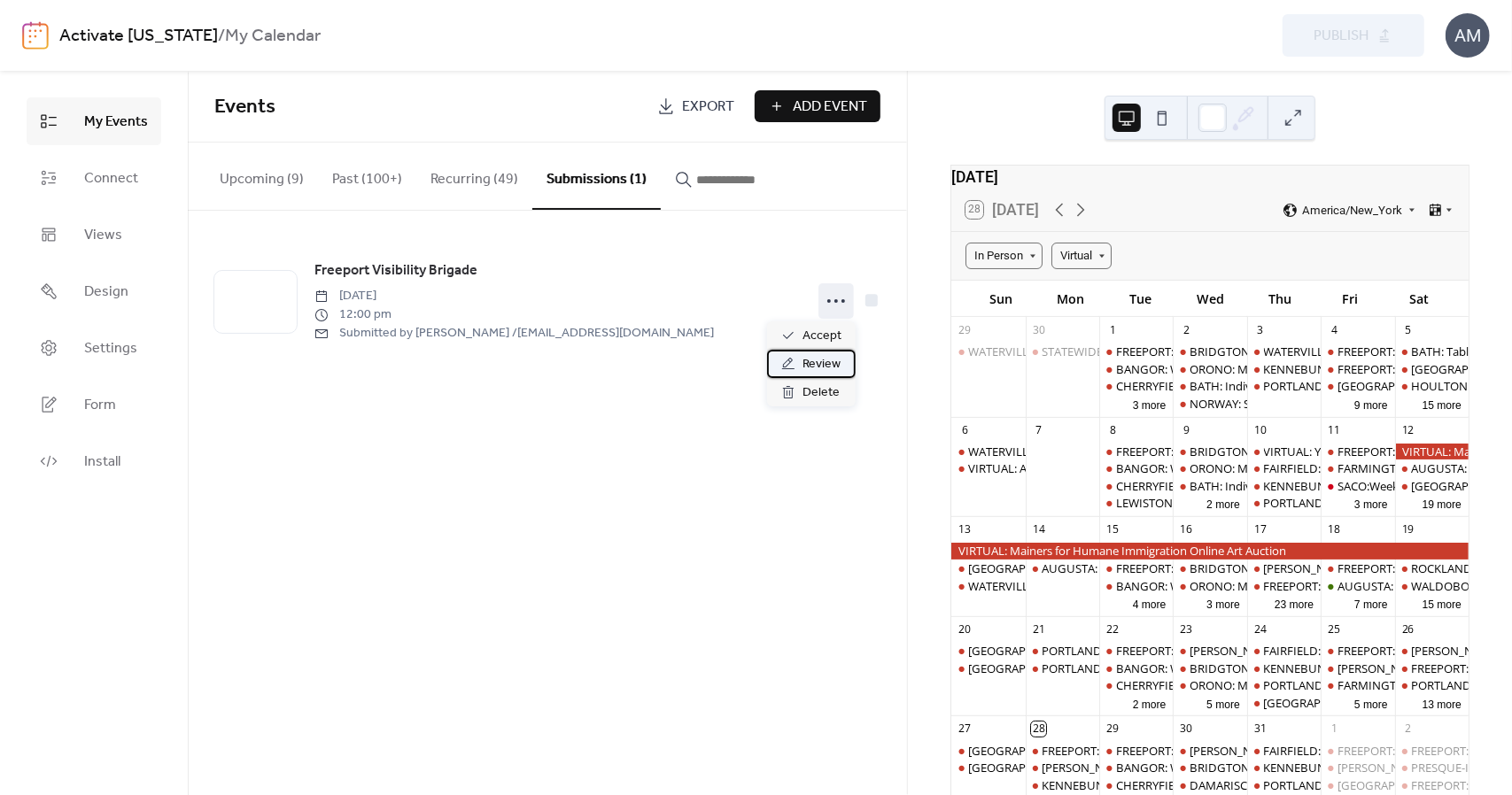 click on "Review" at bounding box center [821, 365] 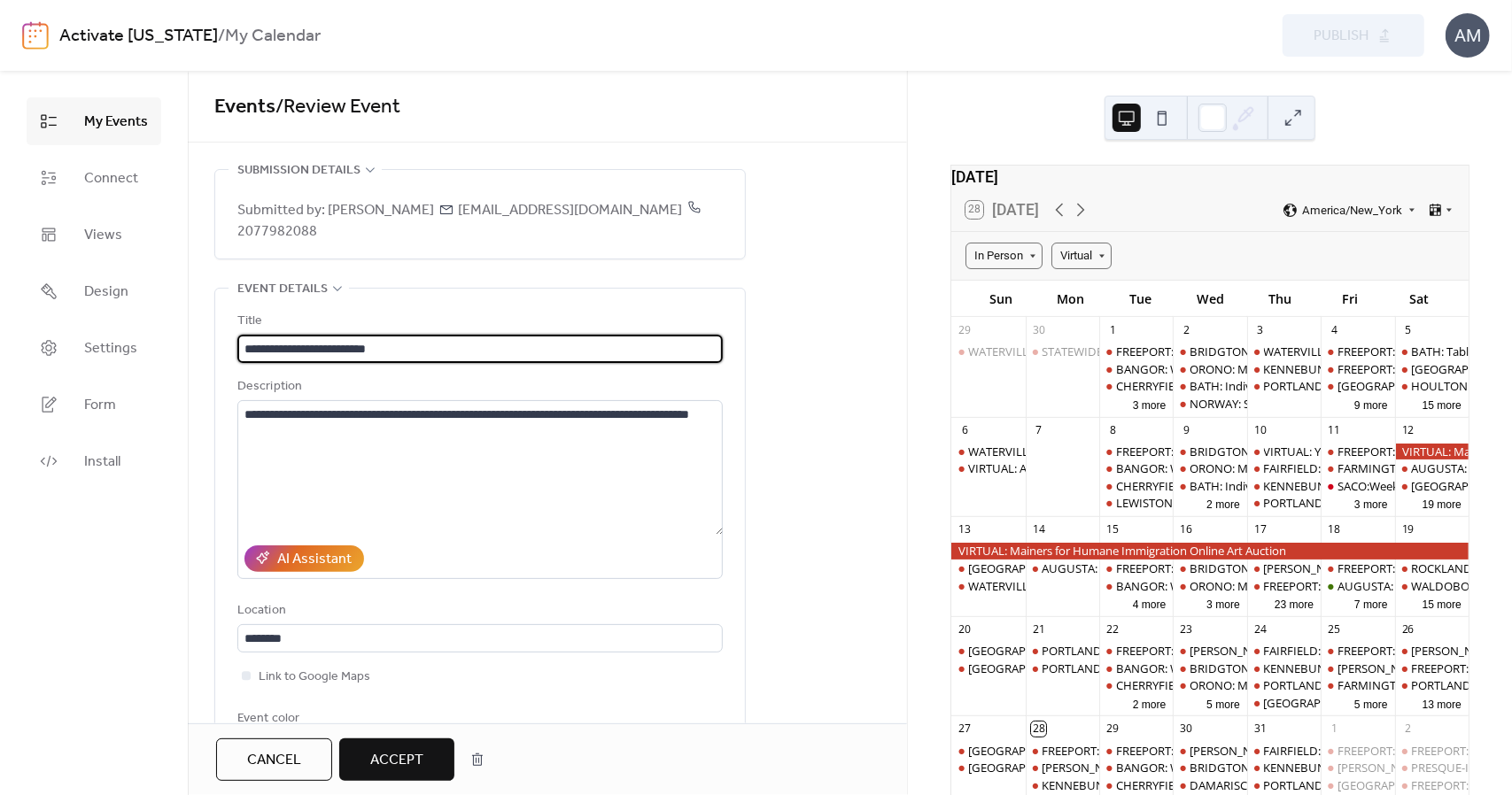 click on "**********" at bounding box center [480, 349] 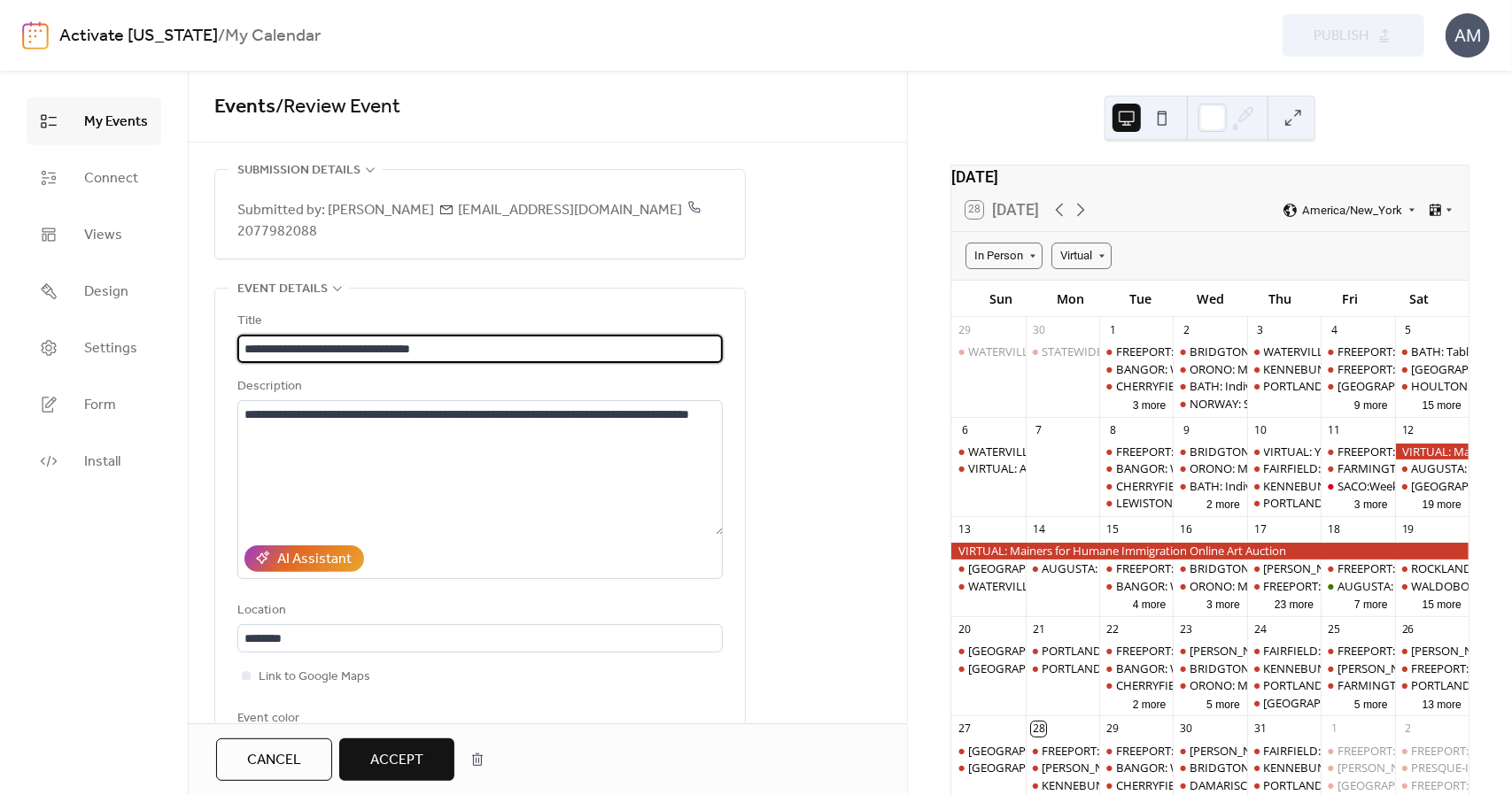 click on "**********" at bounding box center (480, 349) 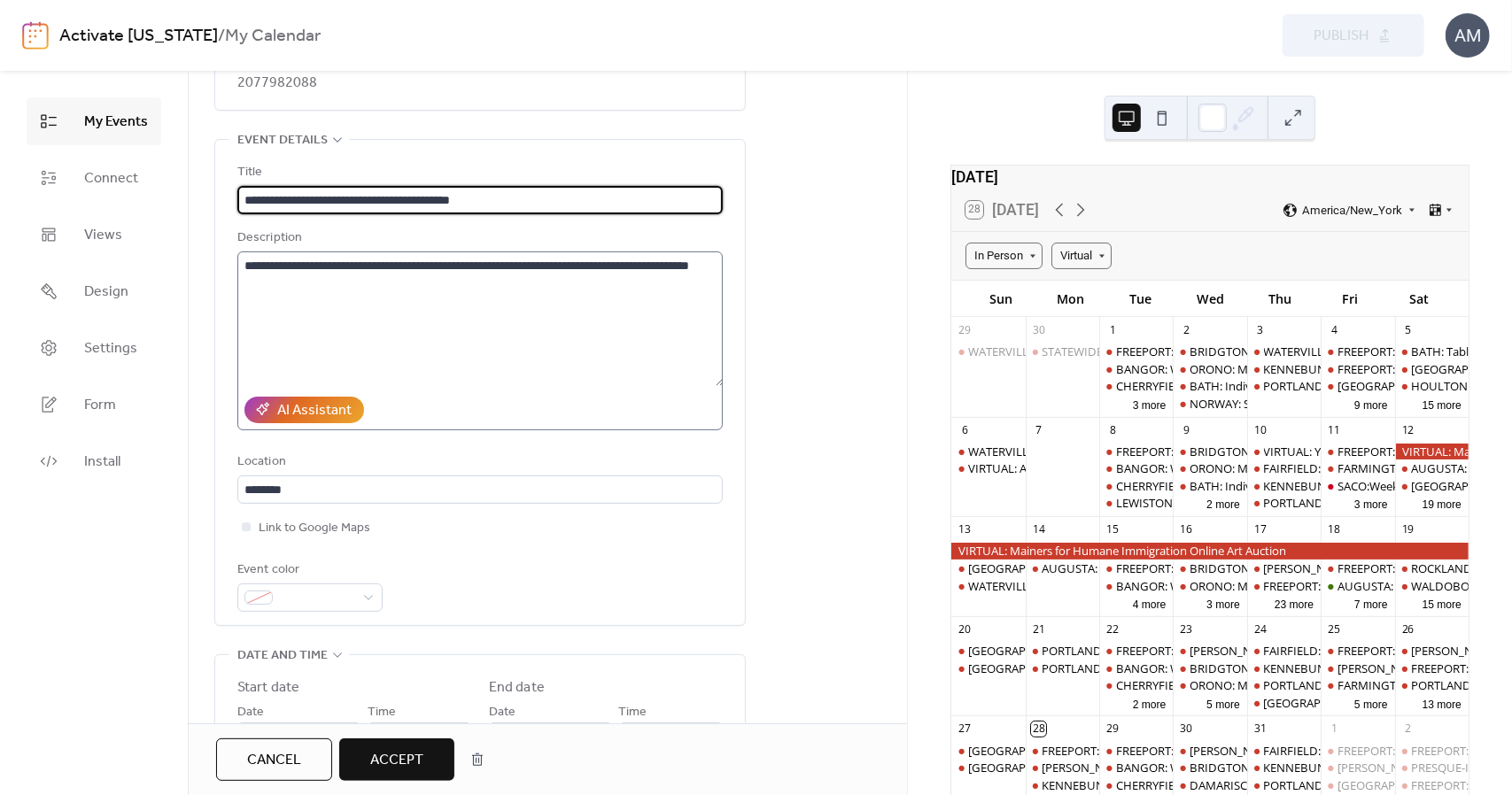 scroll, scrollTop: 177, scrollLeft: 0, axis: vertical 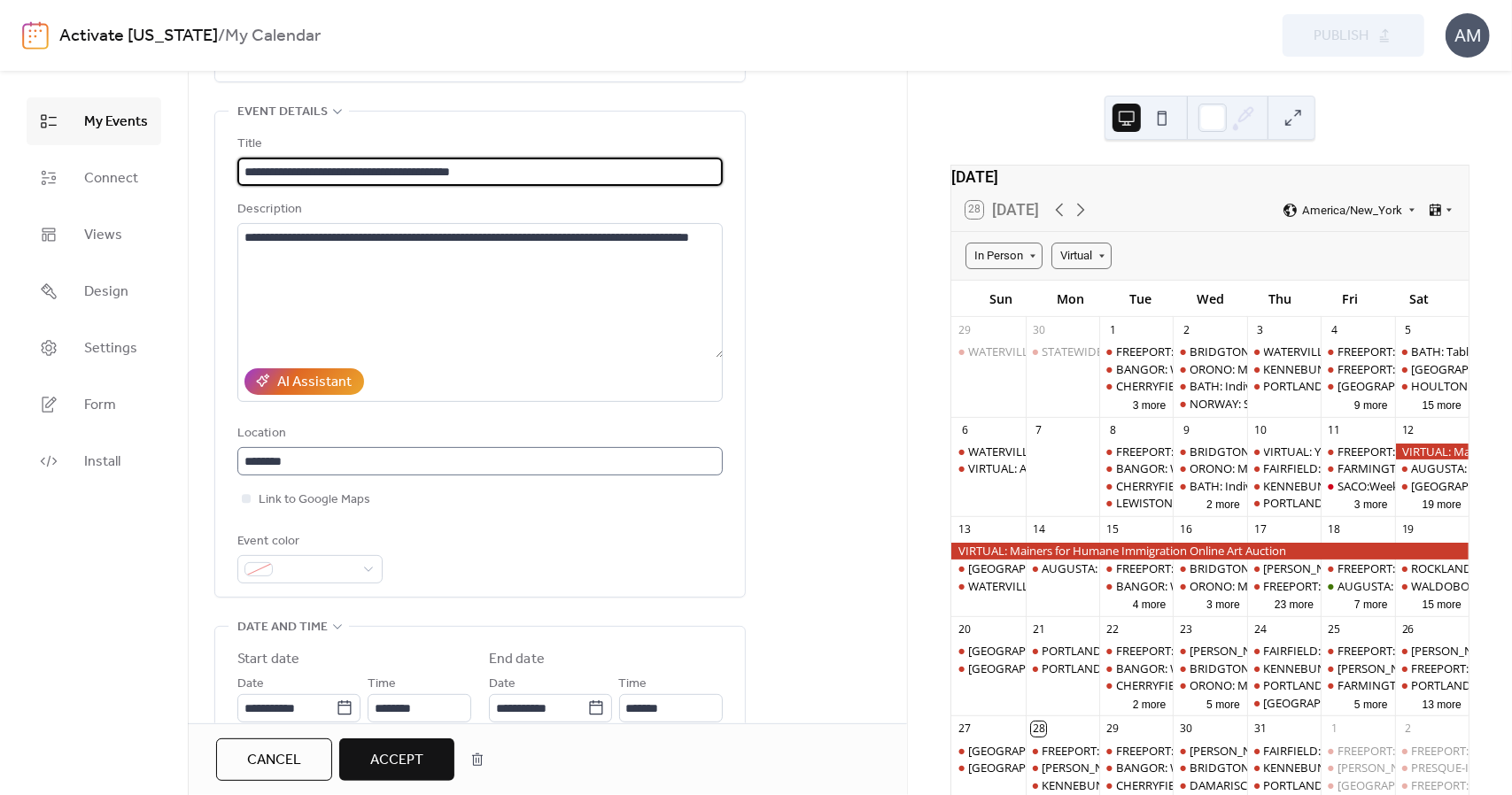 type on "**********" 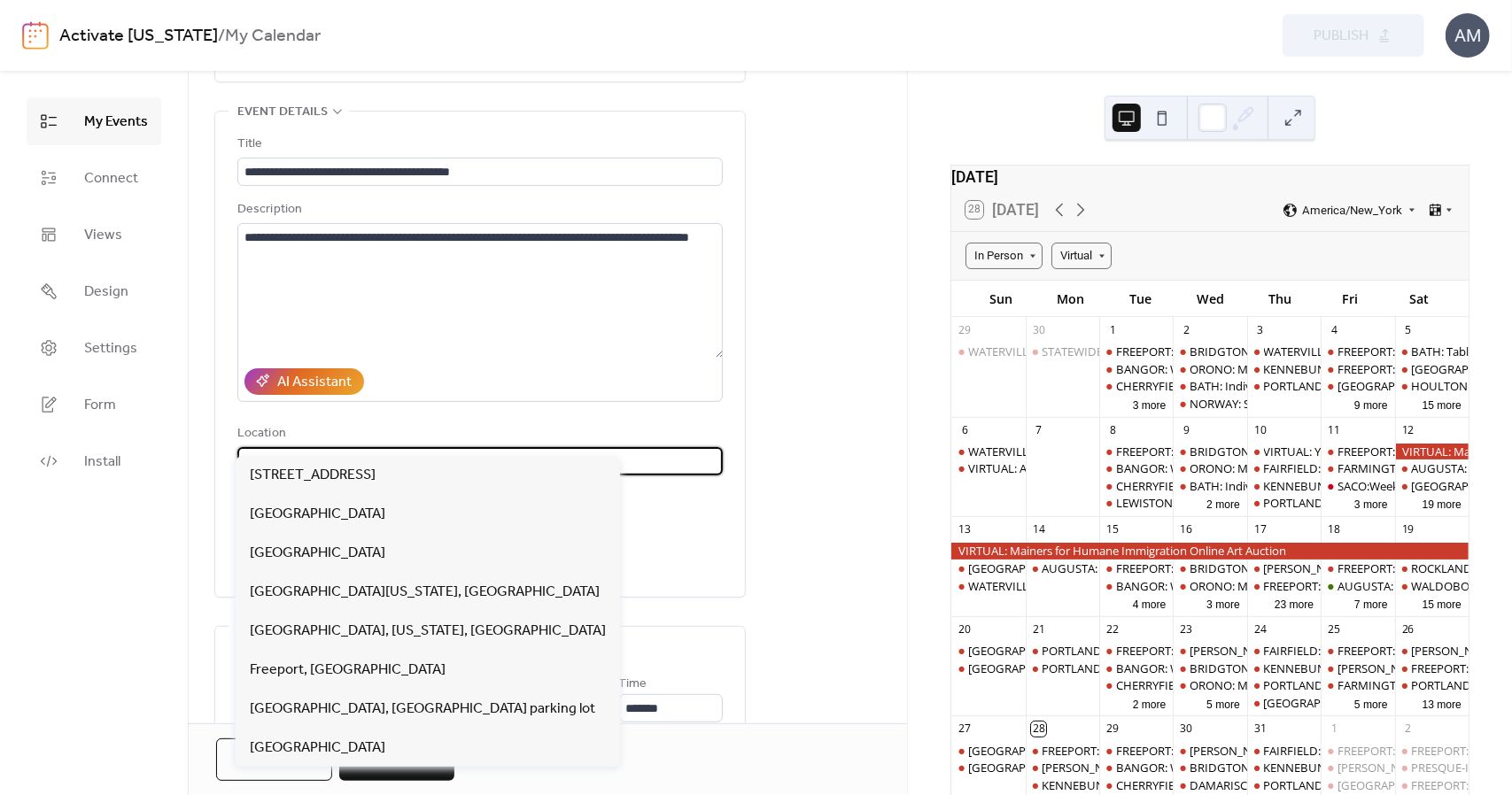 click on "********" at bounding box center [480, 461] 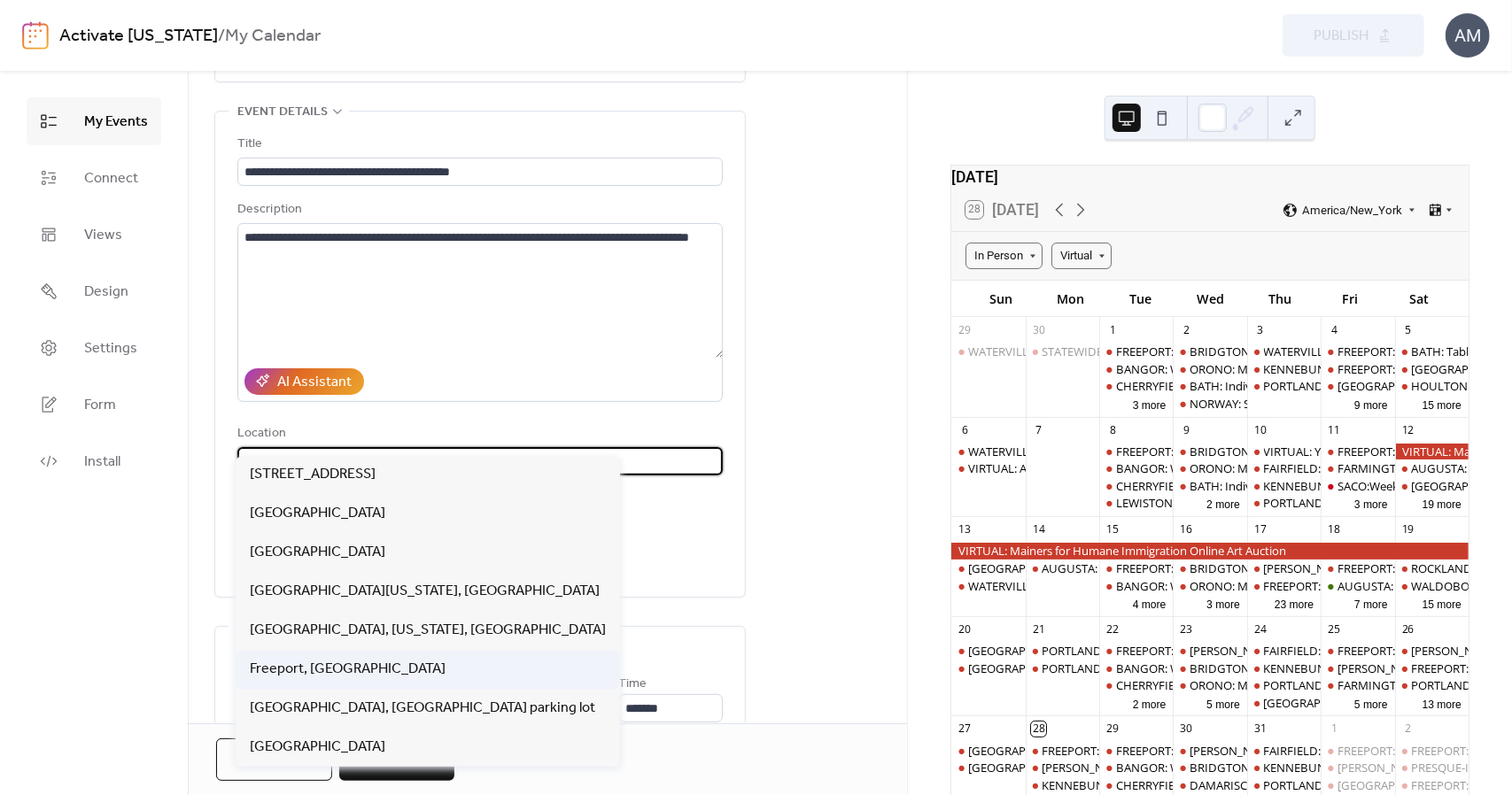 scroll, scrollTop: 0, scrollLeft: 0, axis: both 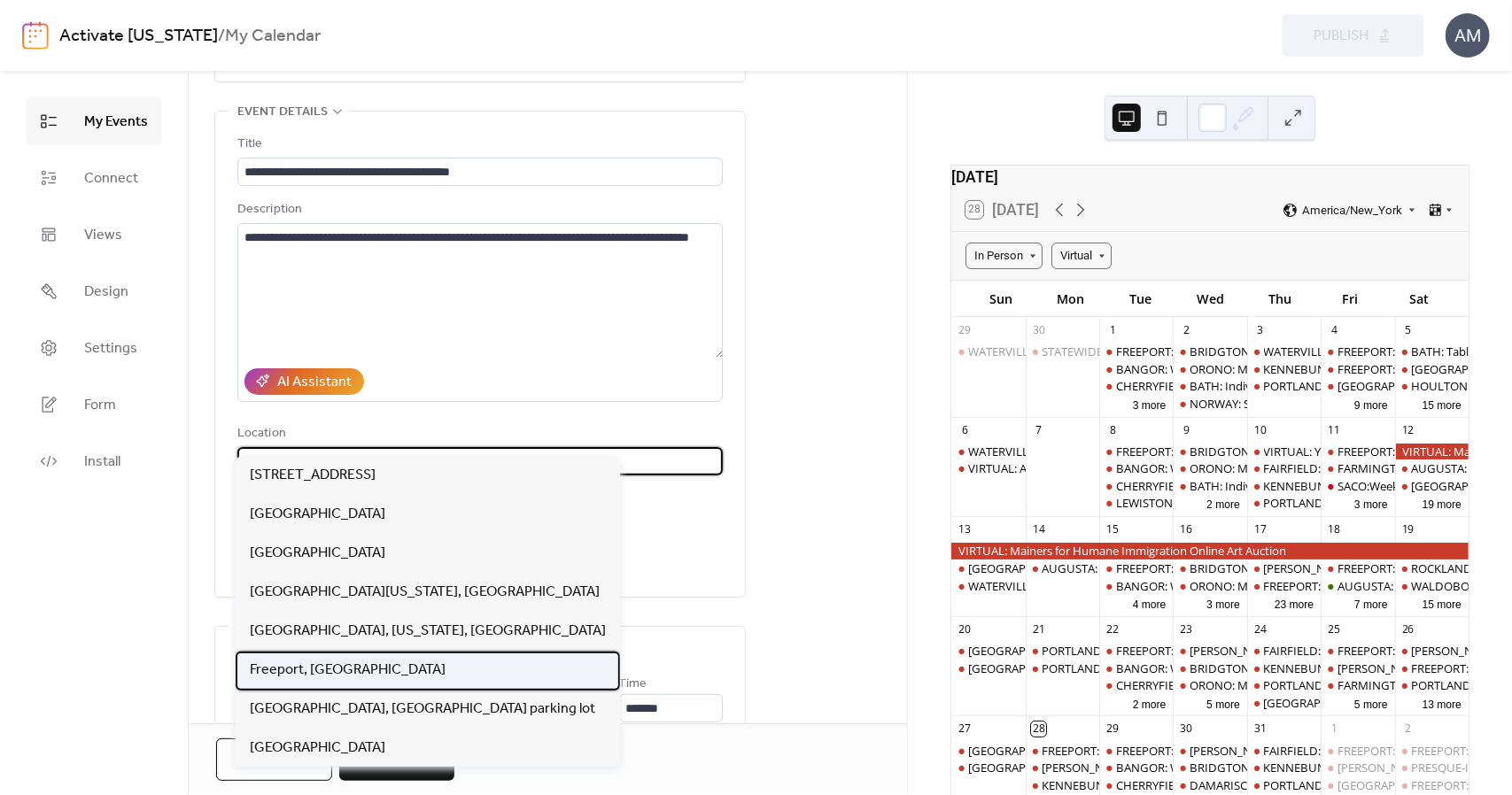click on "Freeport, [GEOGRAPHIC_DATA]" at bounding box center (428, 671) 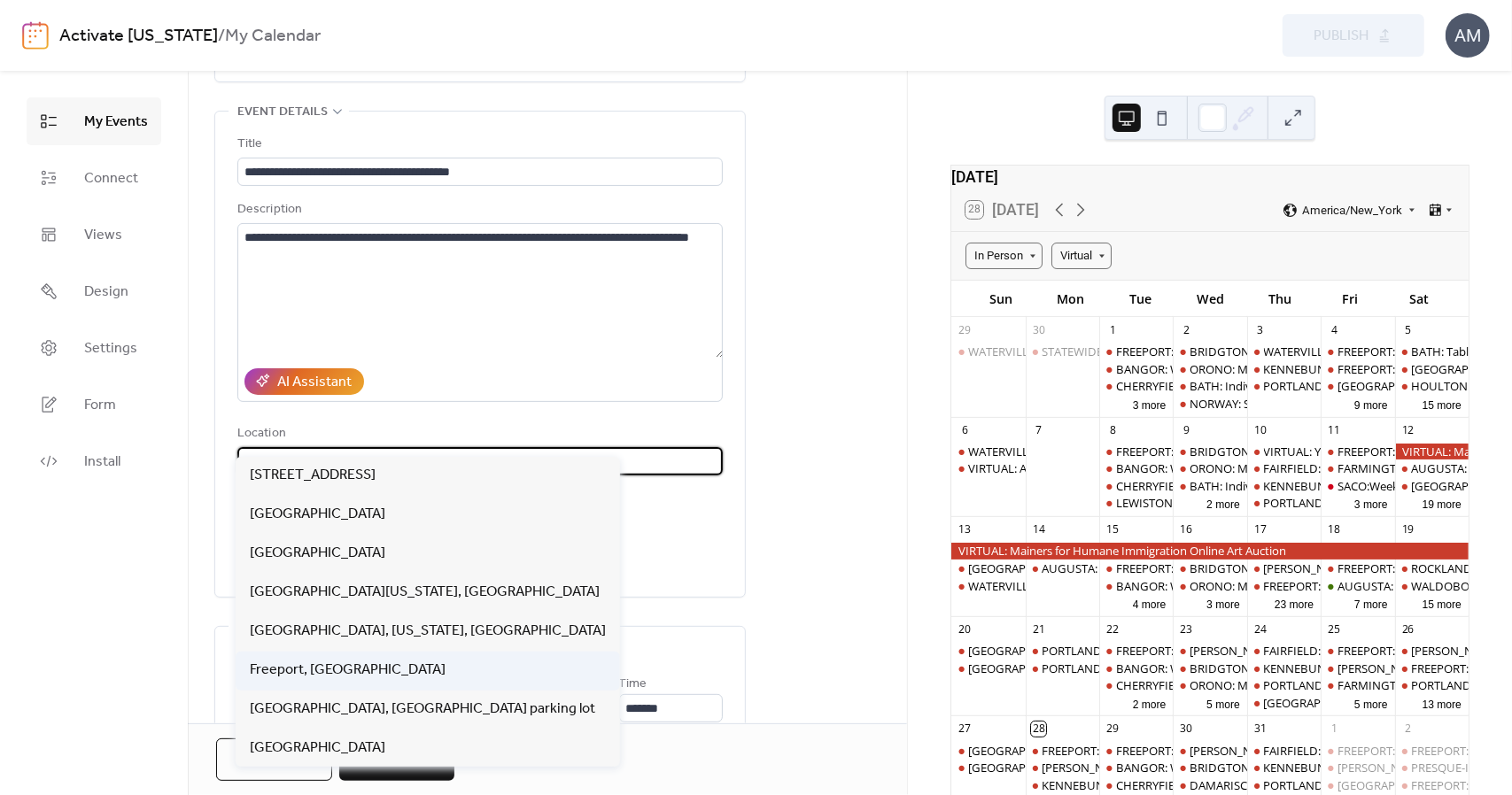 type on "**********" 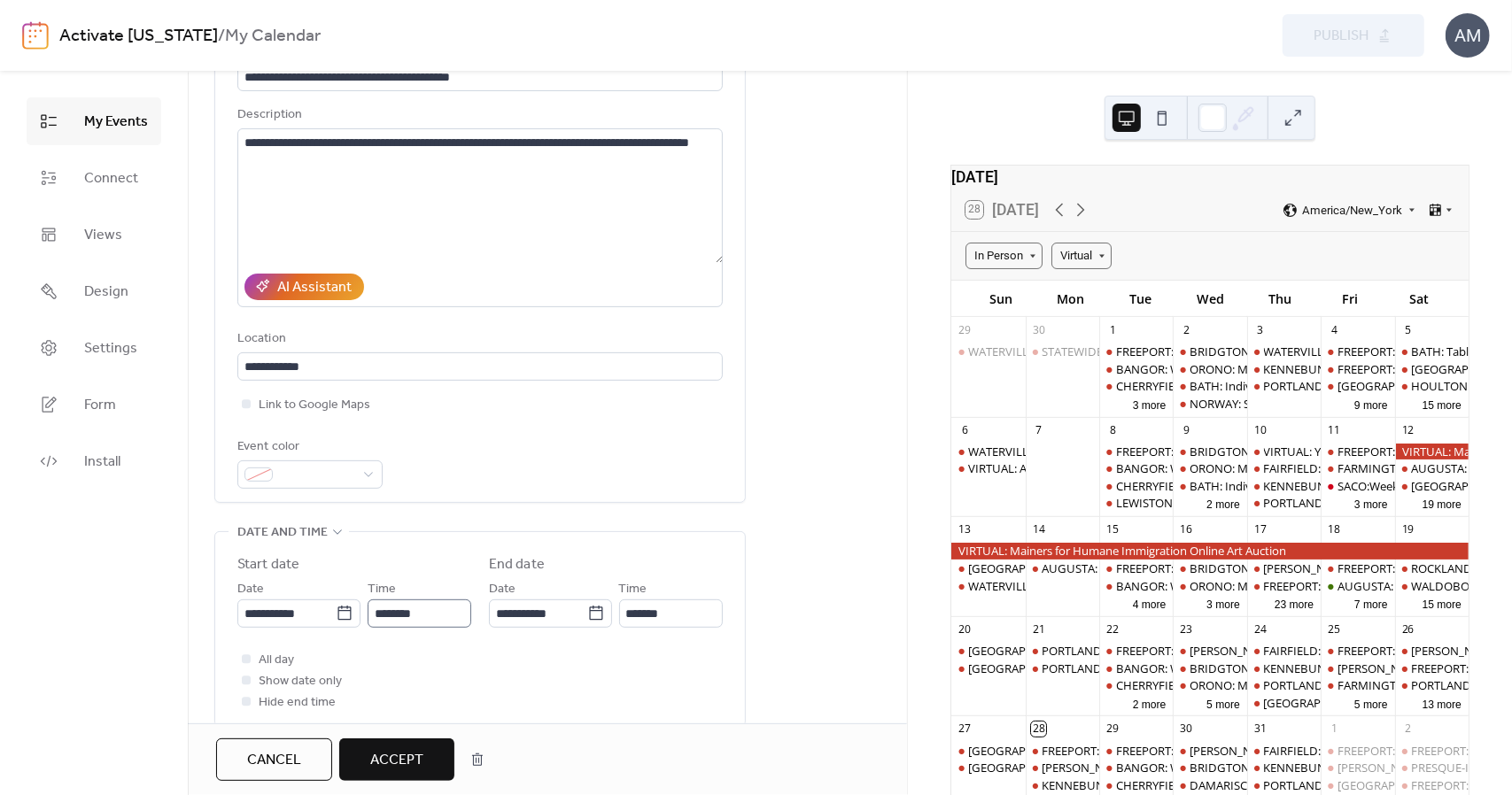 scroll, scrollTop: 266, scrollLeft: 0, axis: vertical 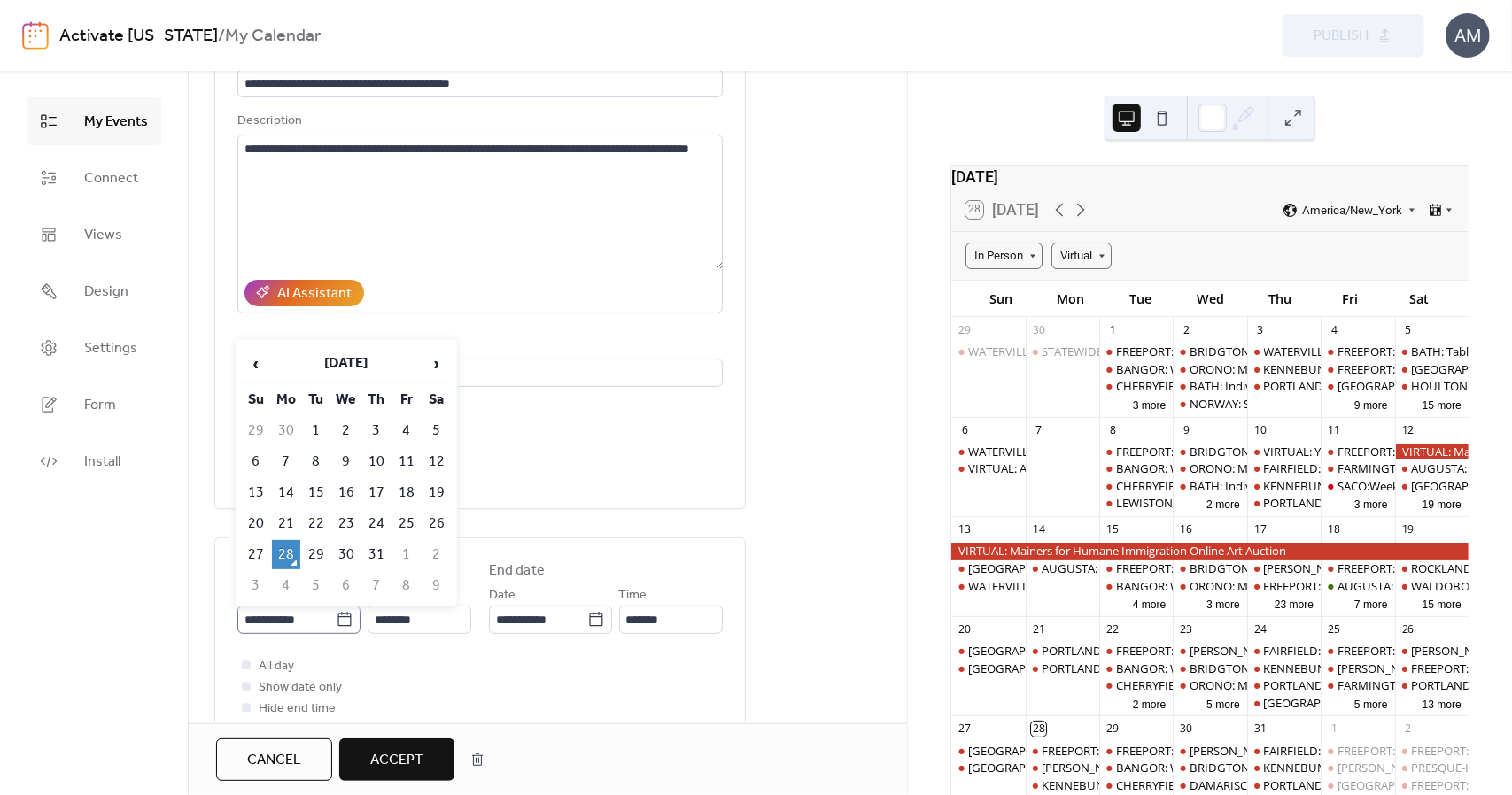 click on "**********" at bounding box center (756, 398) 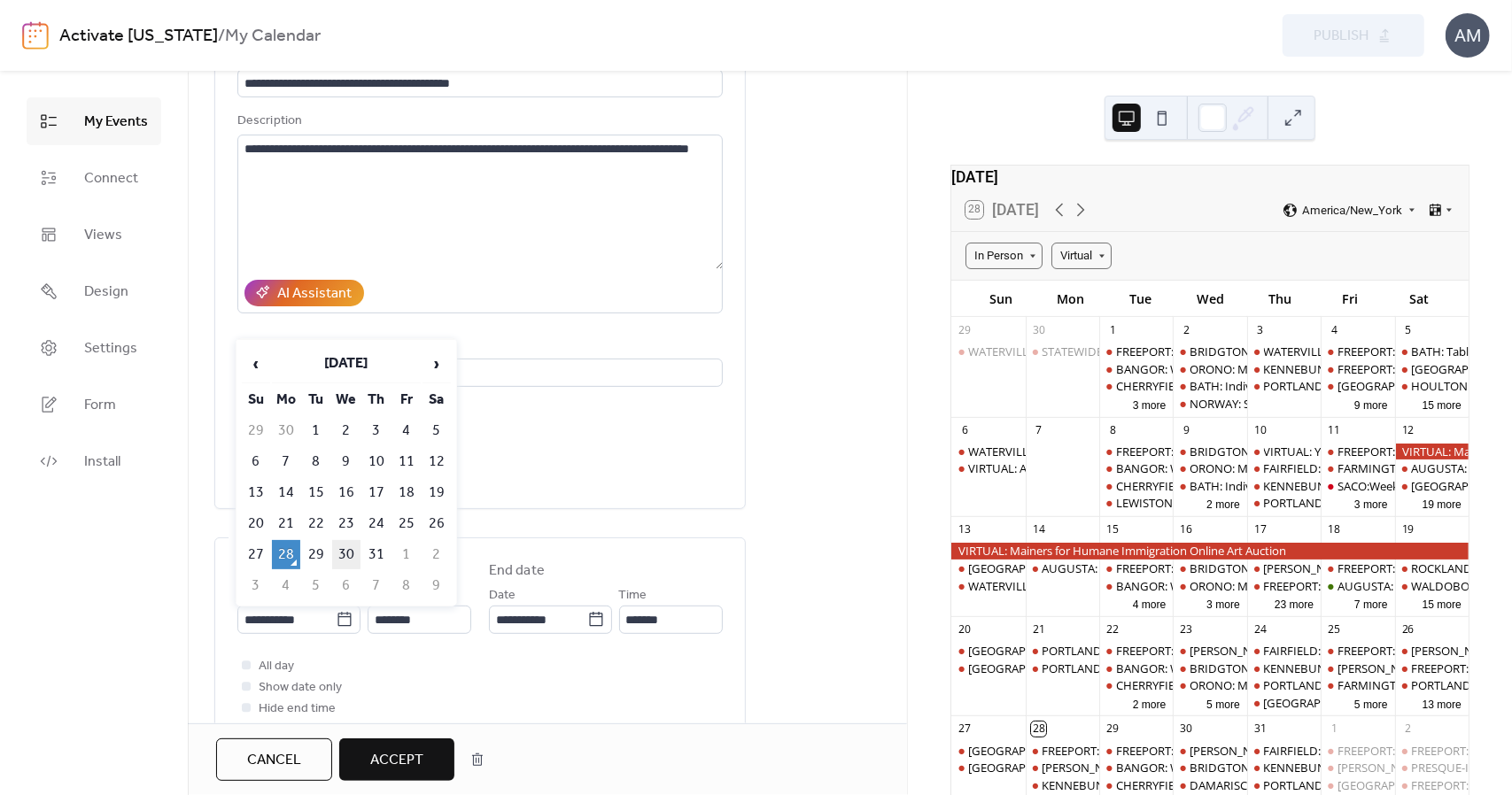click on "30" at bounding box center (346, 554) 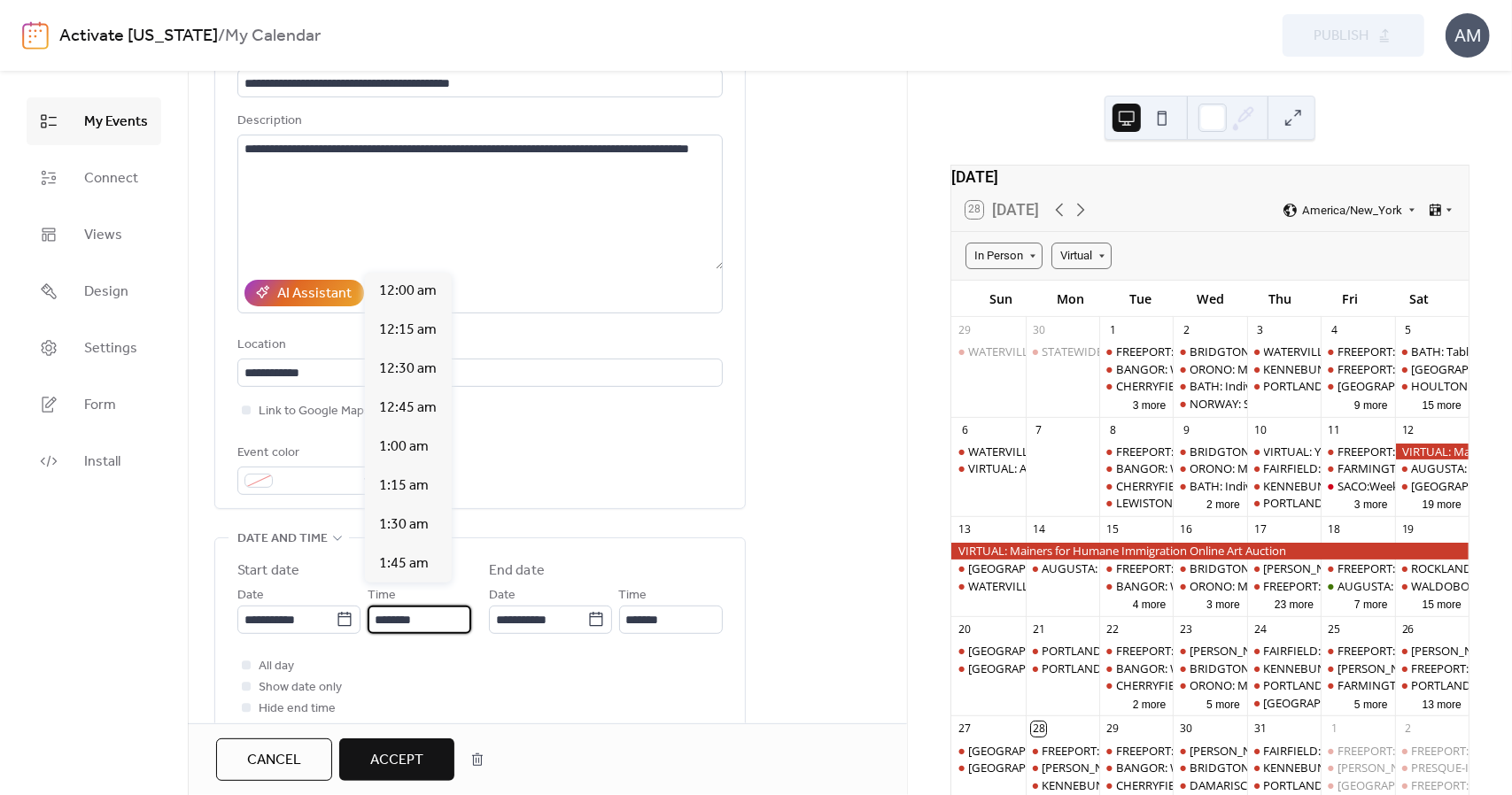 click on "********" at bounding box center [419, 620] 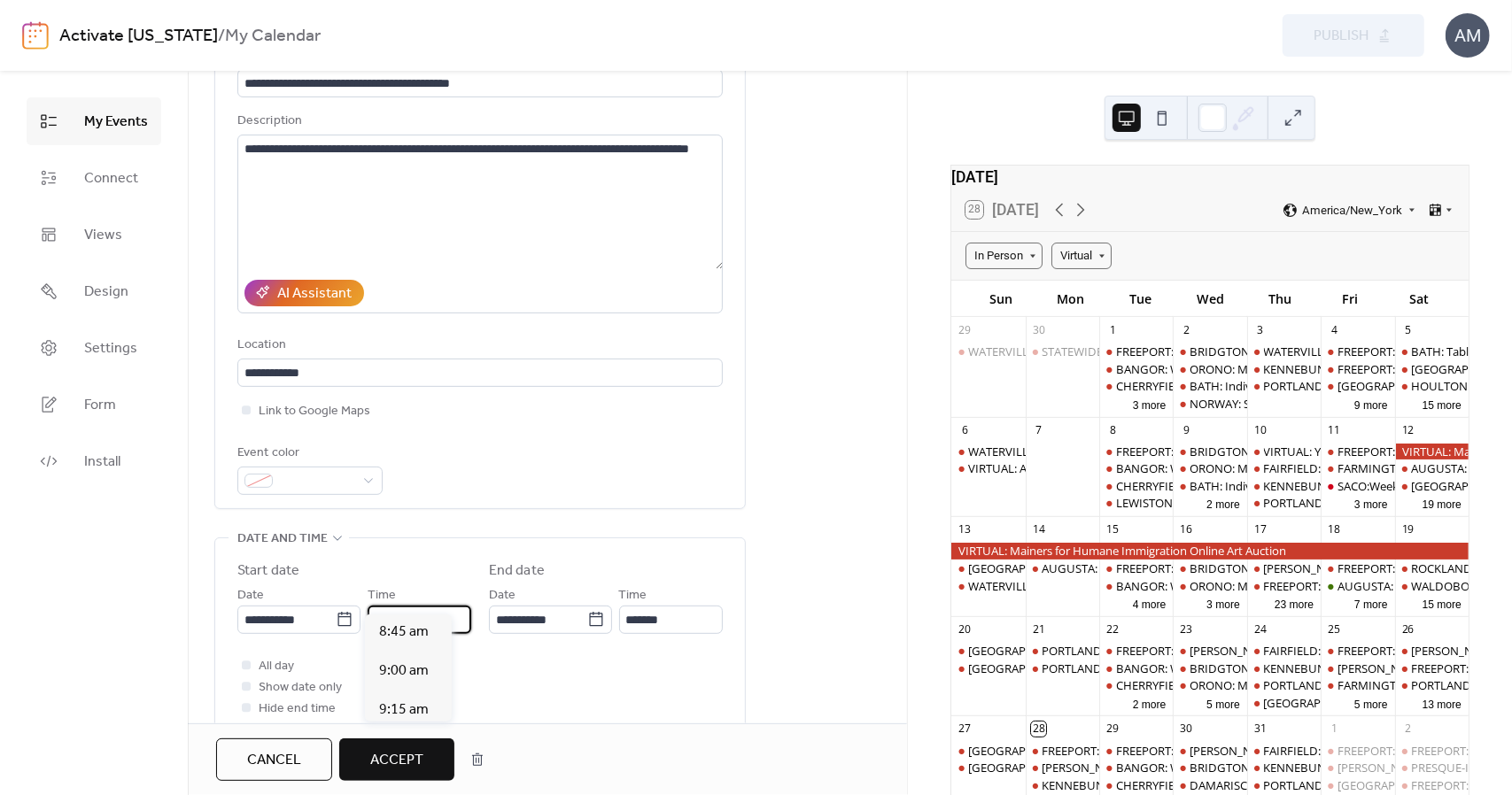 scroll, scrollTop: 1339, scrollLeft: 0, axis: vertical 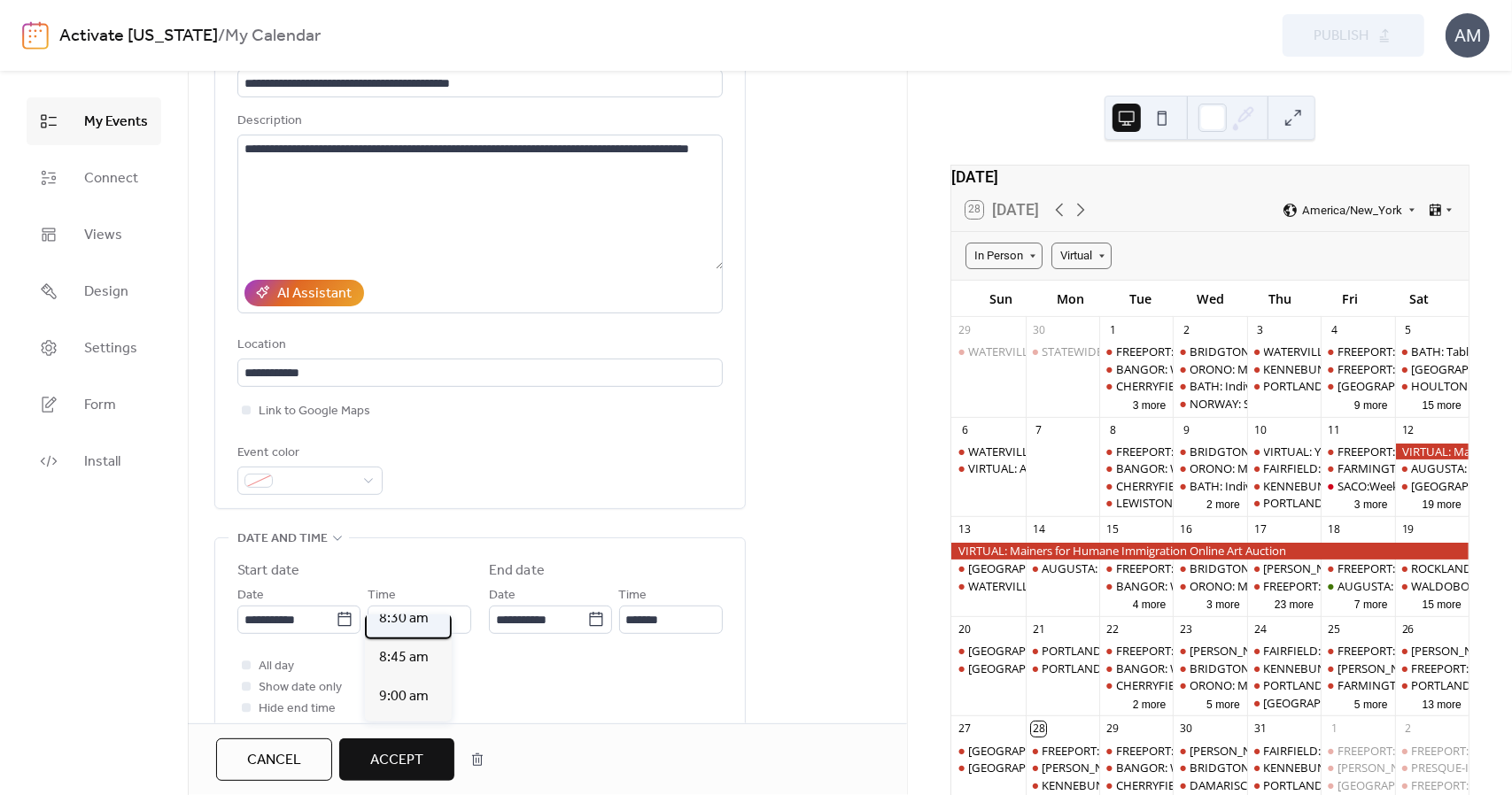 click on "8:30 am" at bounding box center (404, 619) 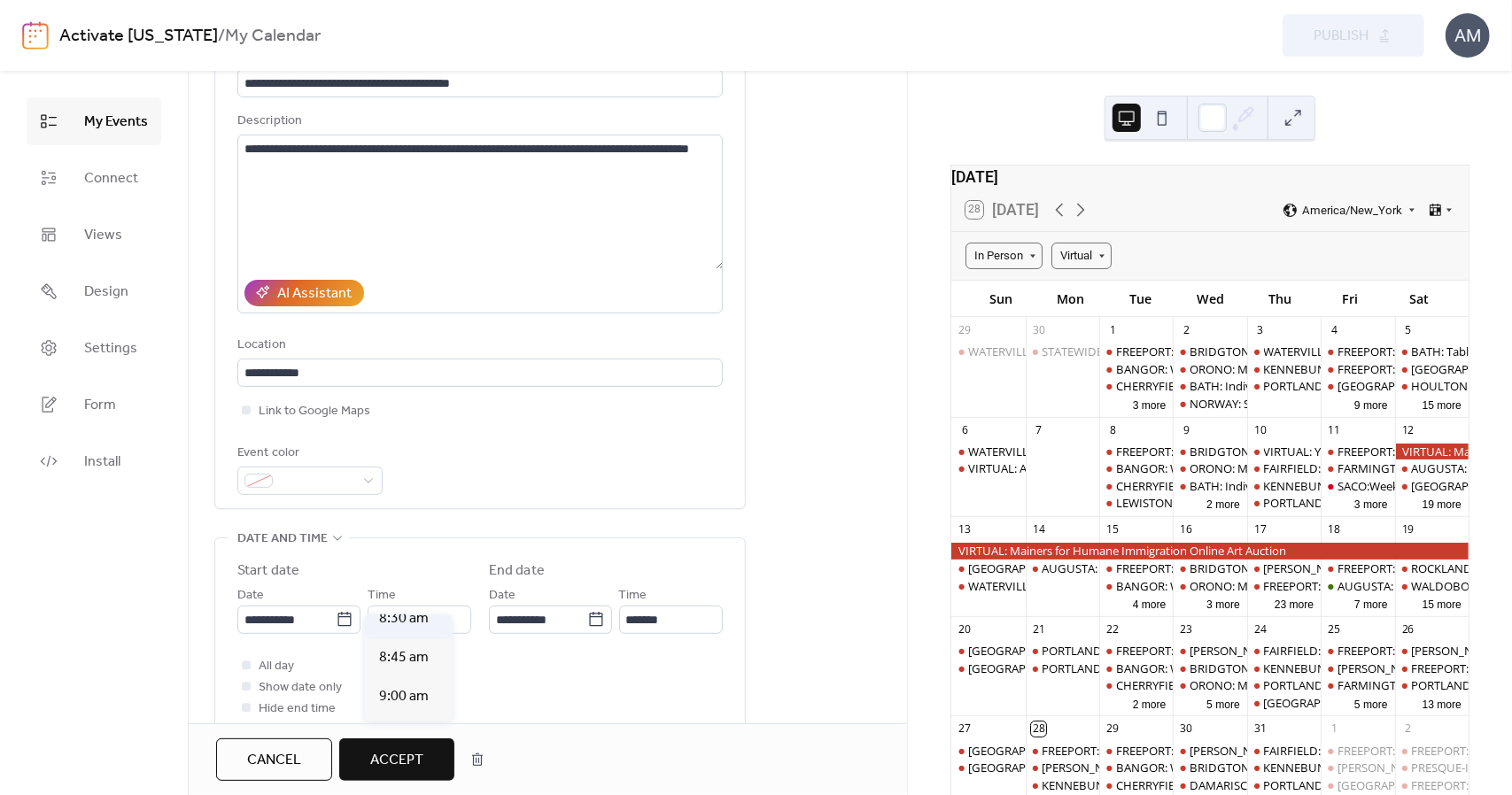 type on "*******" 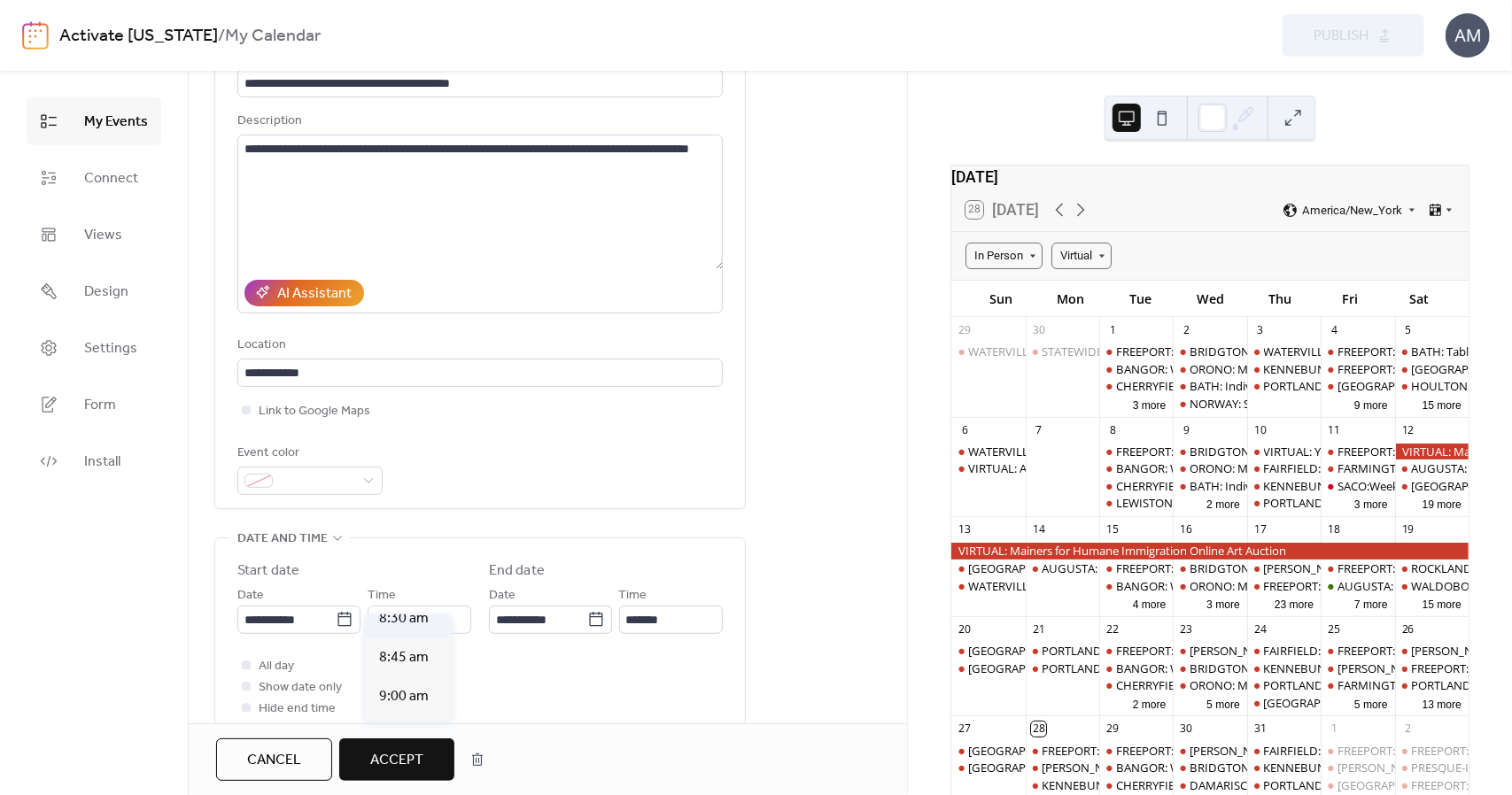 type on "*******" 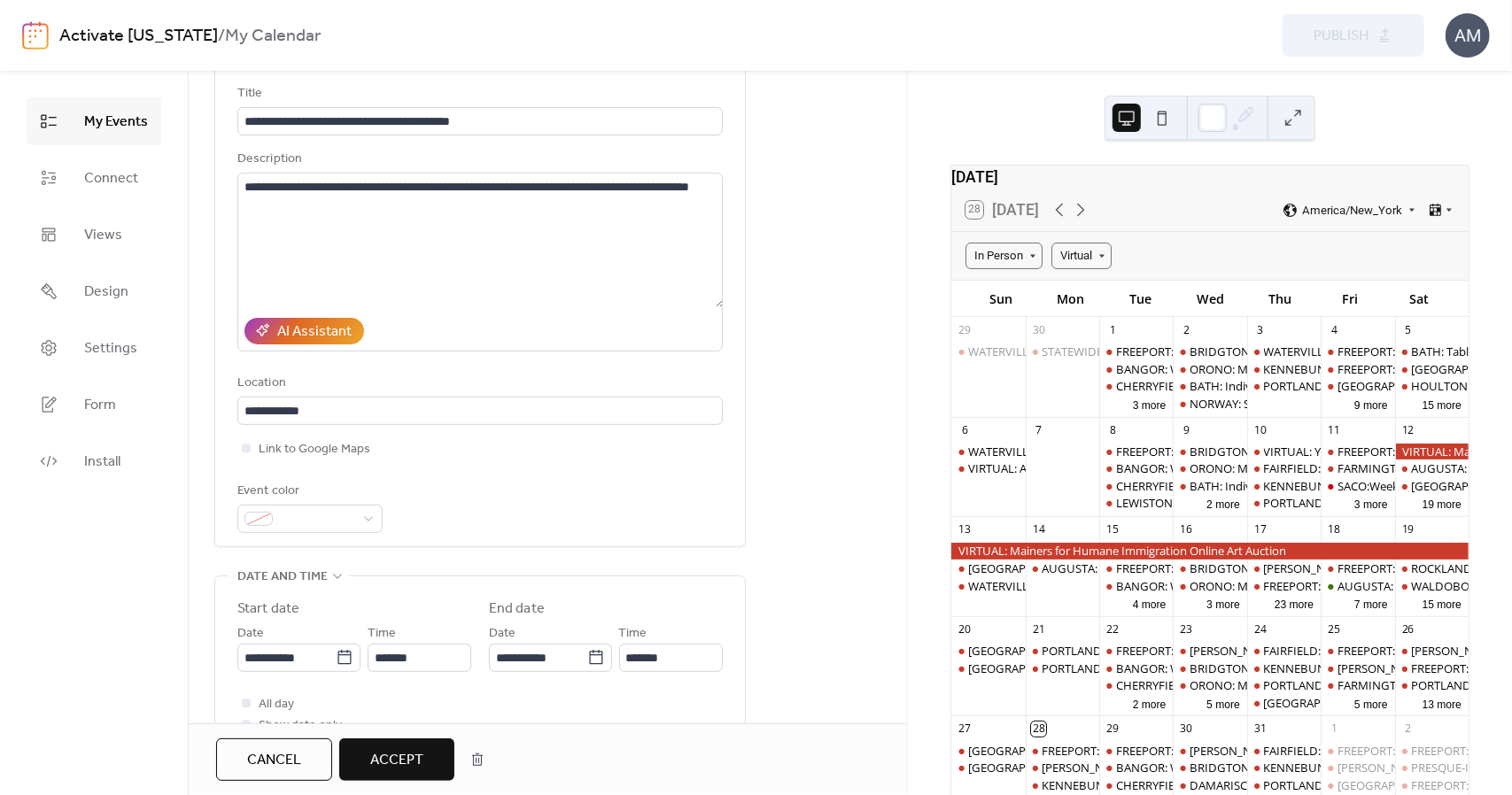 scroll, scrollTop: 266, scrollLeft: 0, axis: vertical 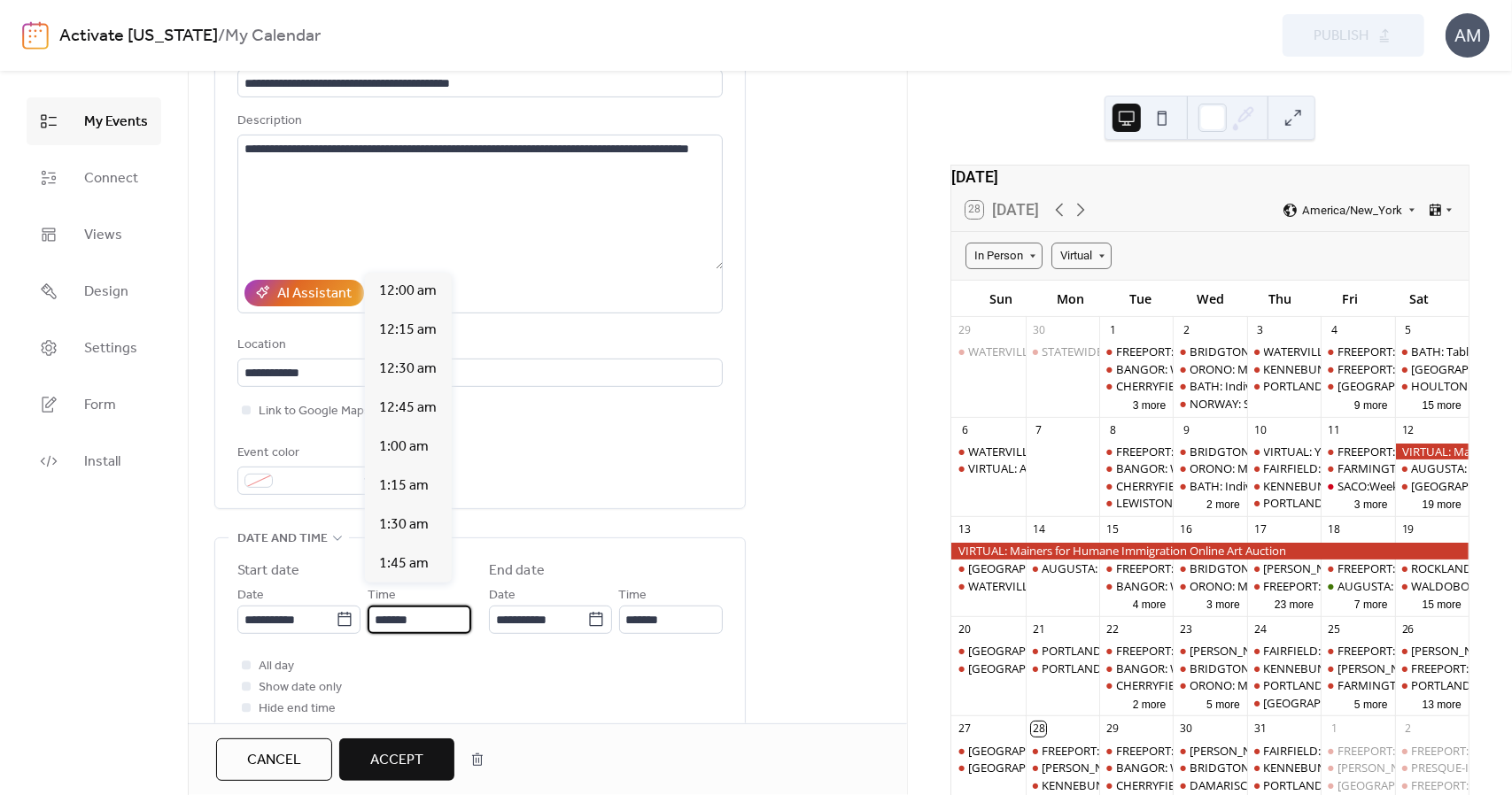 click on "*******" at bounding box center (419, 620) 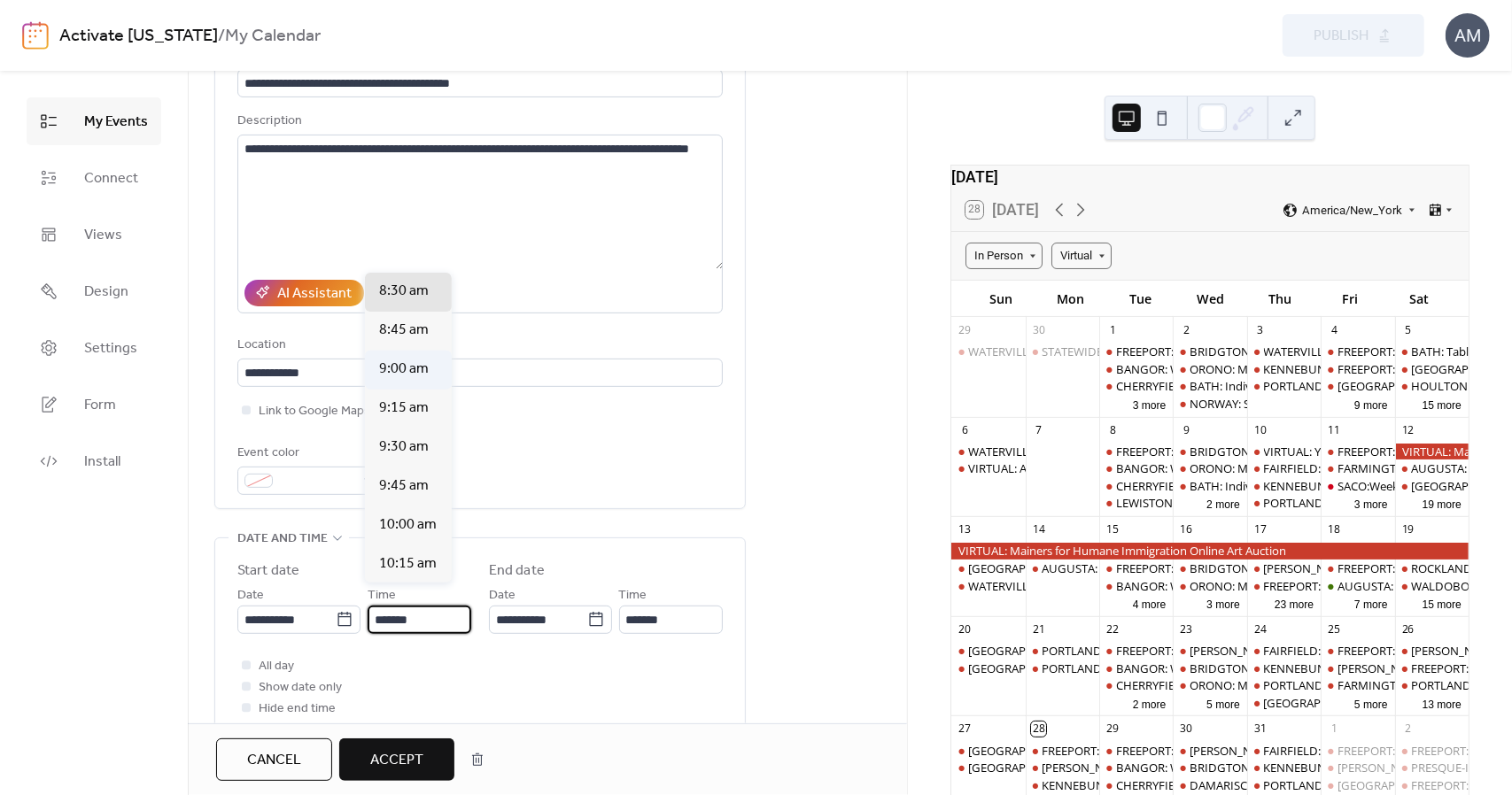 scroll, scrollTop: 1147, scrollLeft: 0, axis: vertical 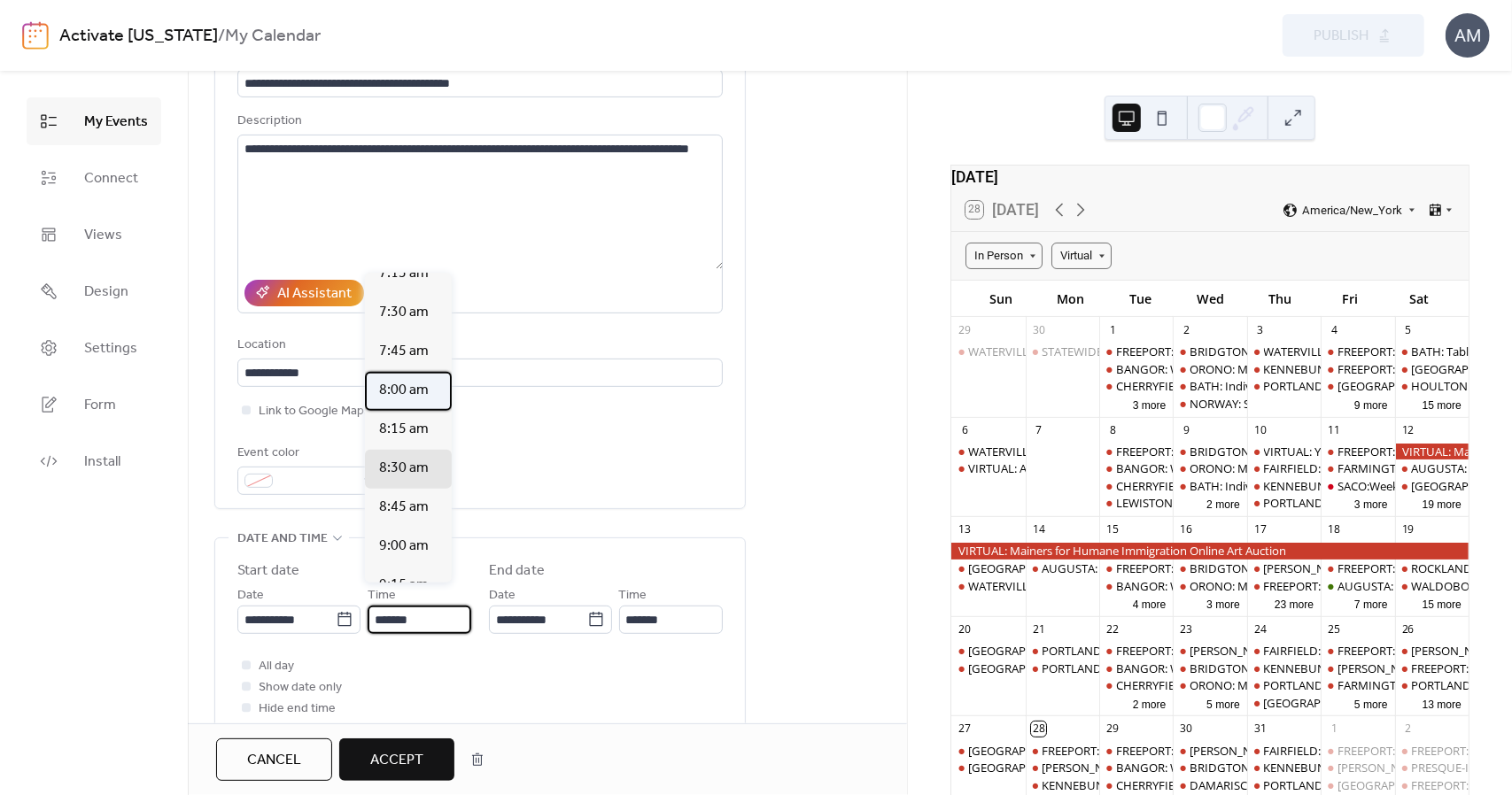 click on "8:00 am" at bounding box center (404, 390) 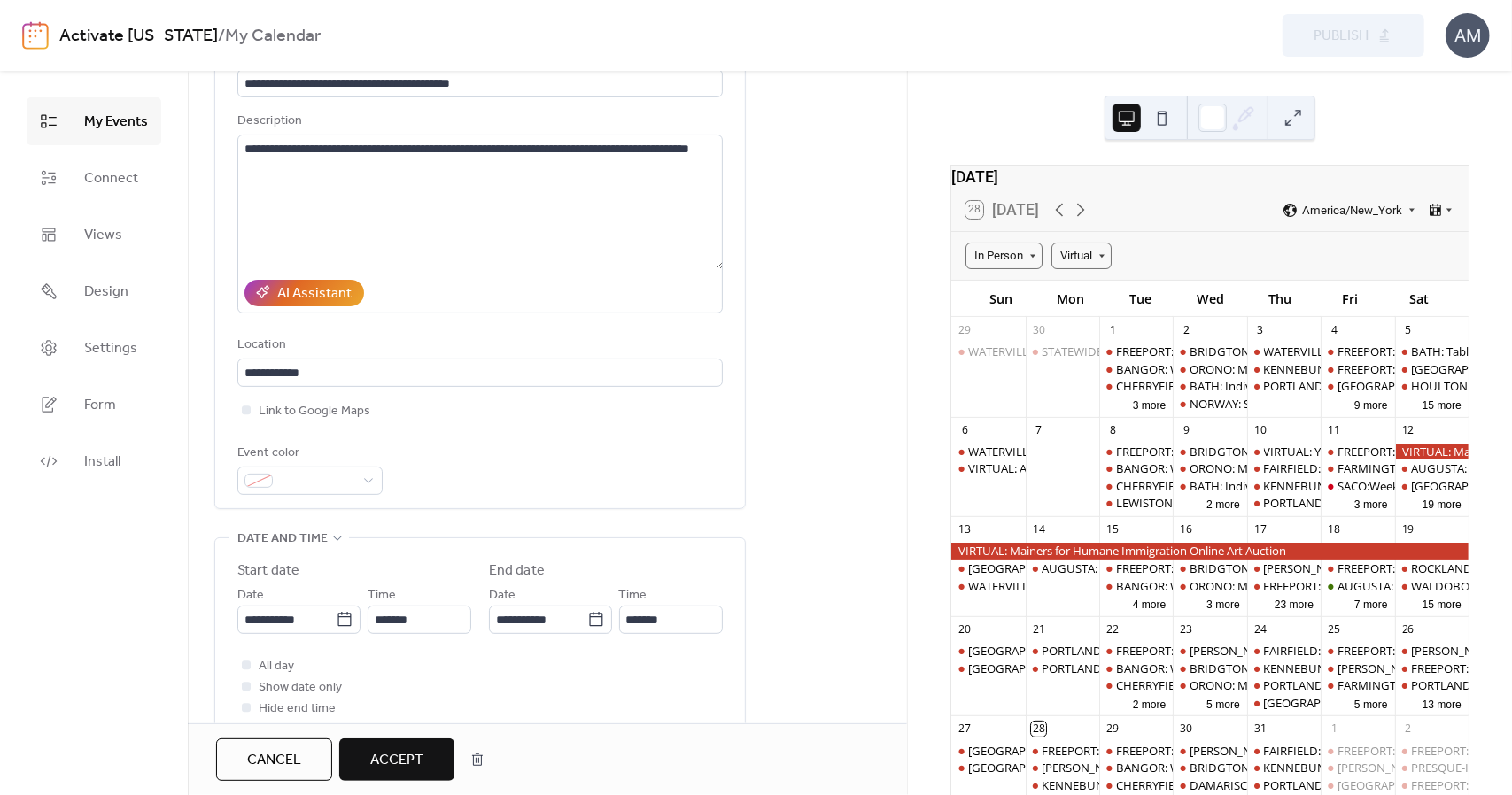 type on "*******" 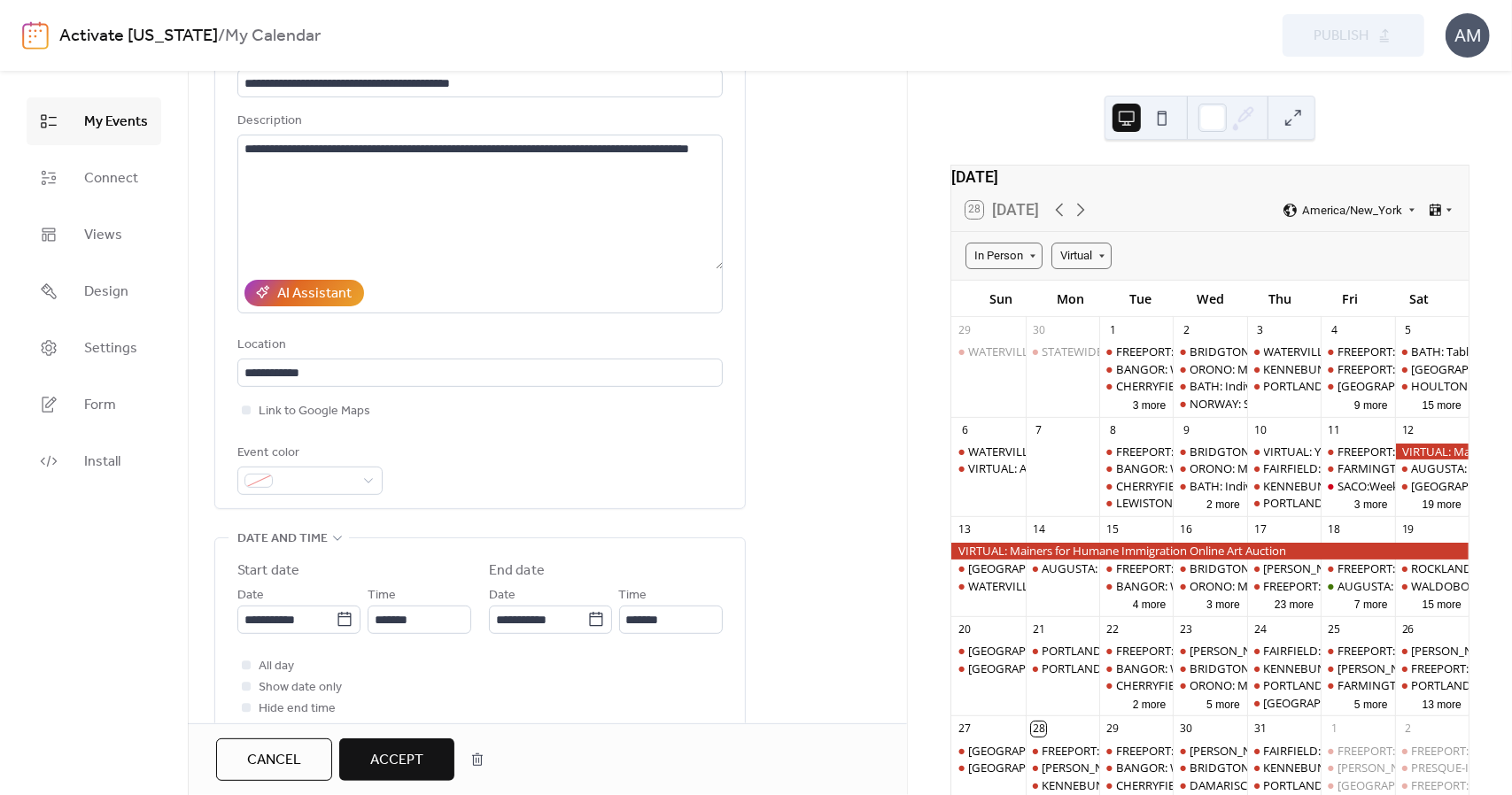 type on "*******" 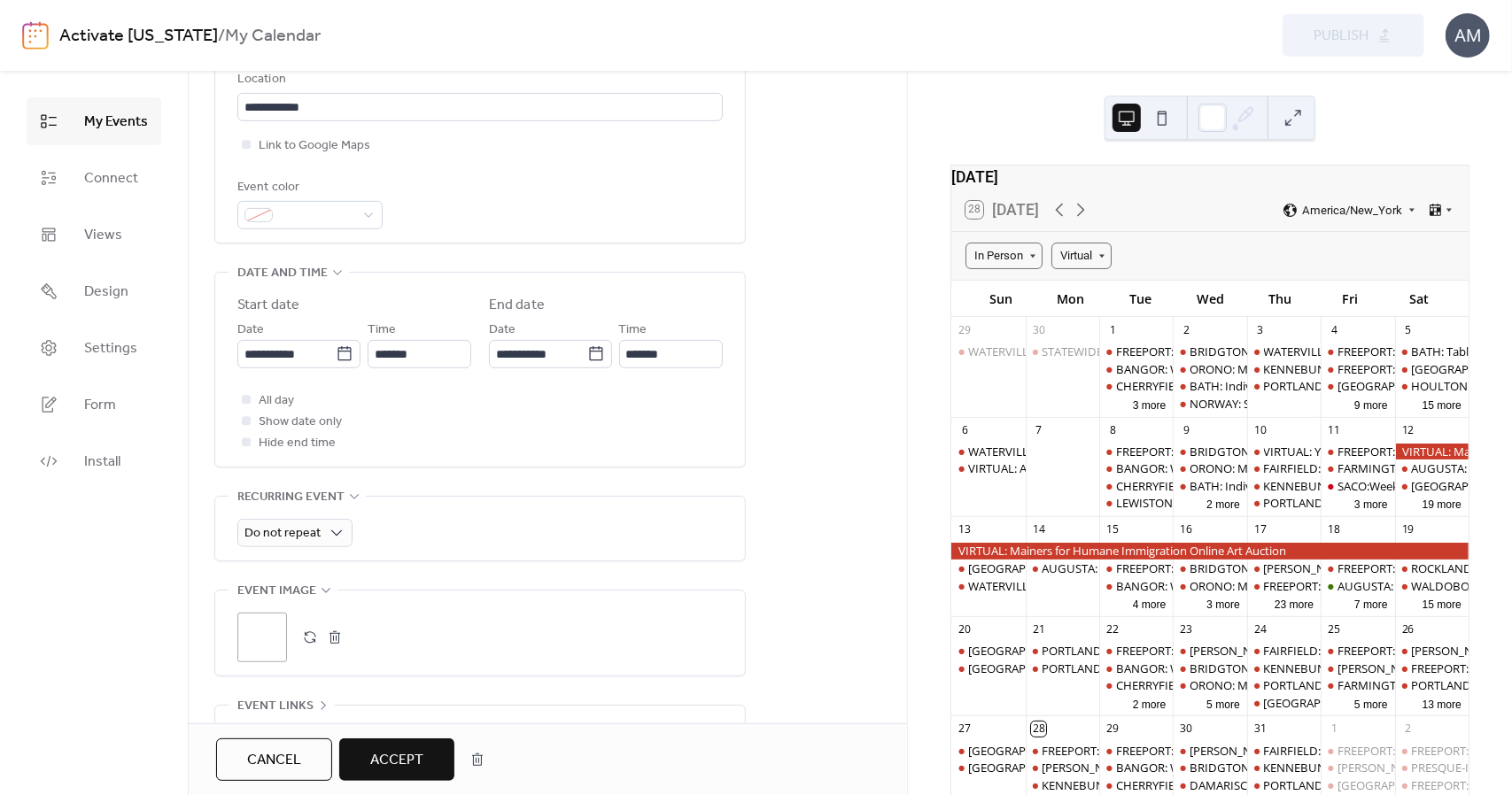 scroll, scrollTop: 620, scrollLeft: 0, axis: vertical 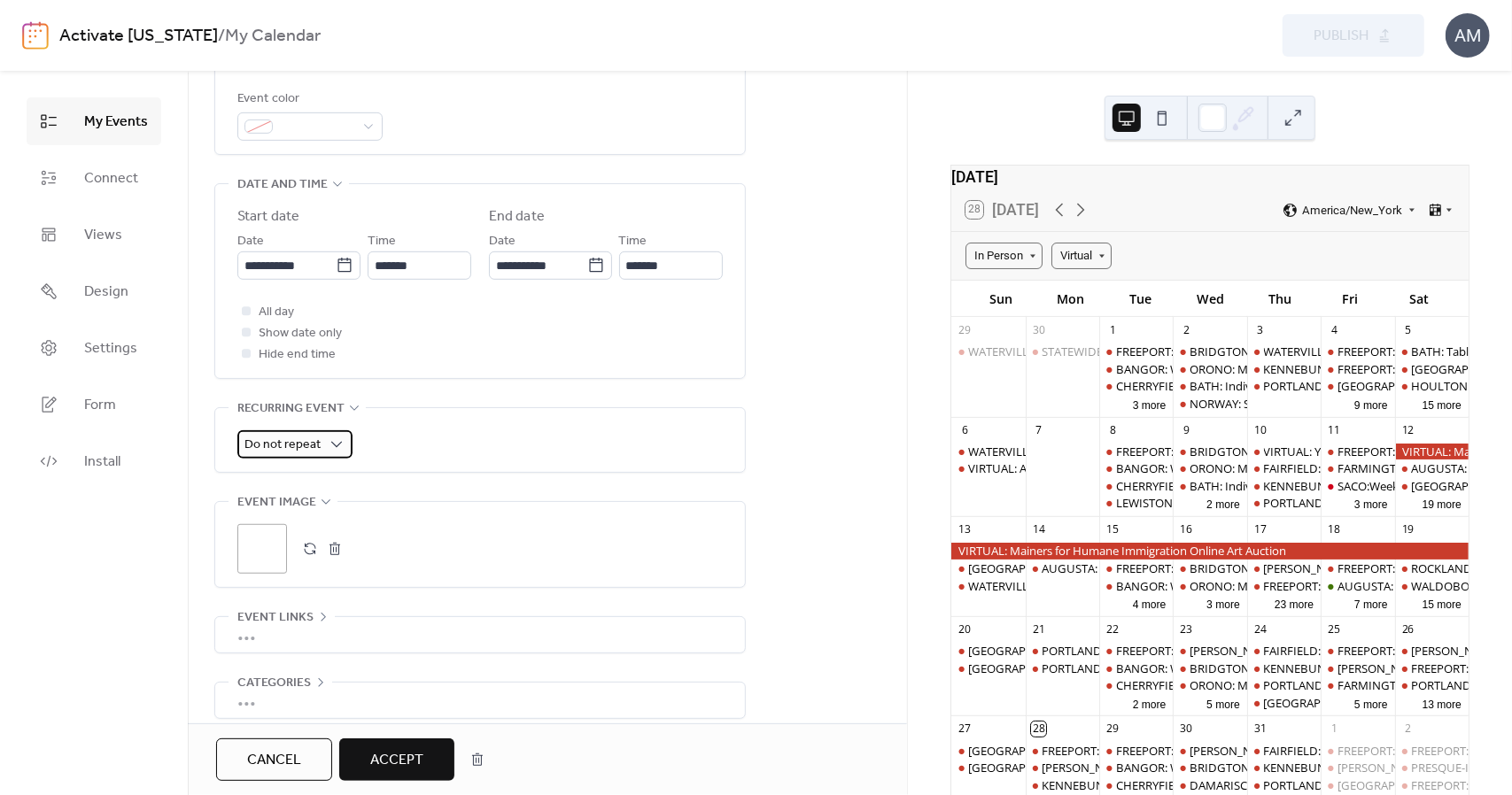 click on "Do not repeat" at bounding box center (283, 444) 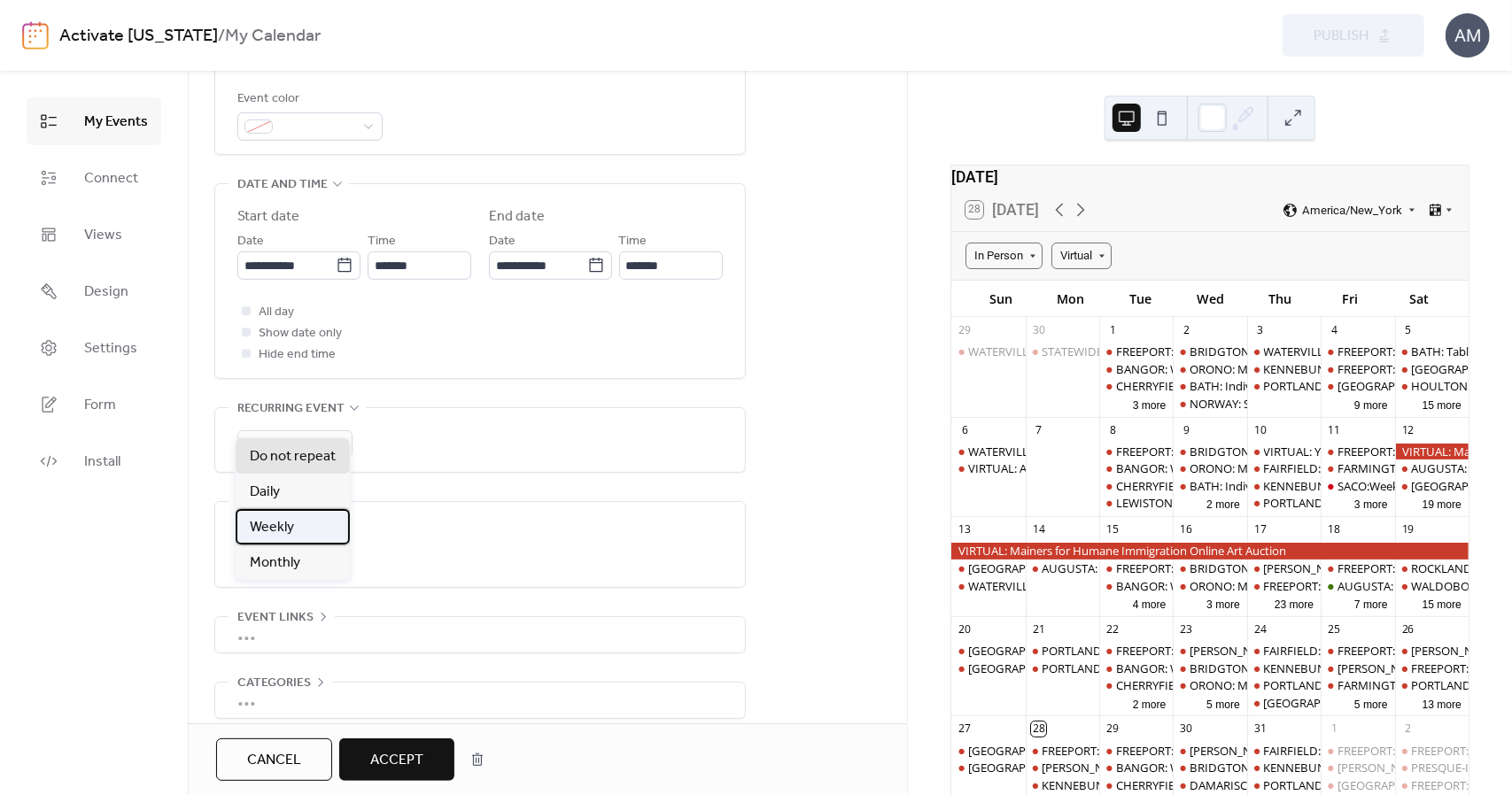 click on "Weekly" at bounding box center (292, 527) 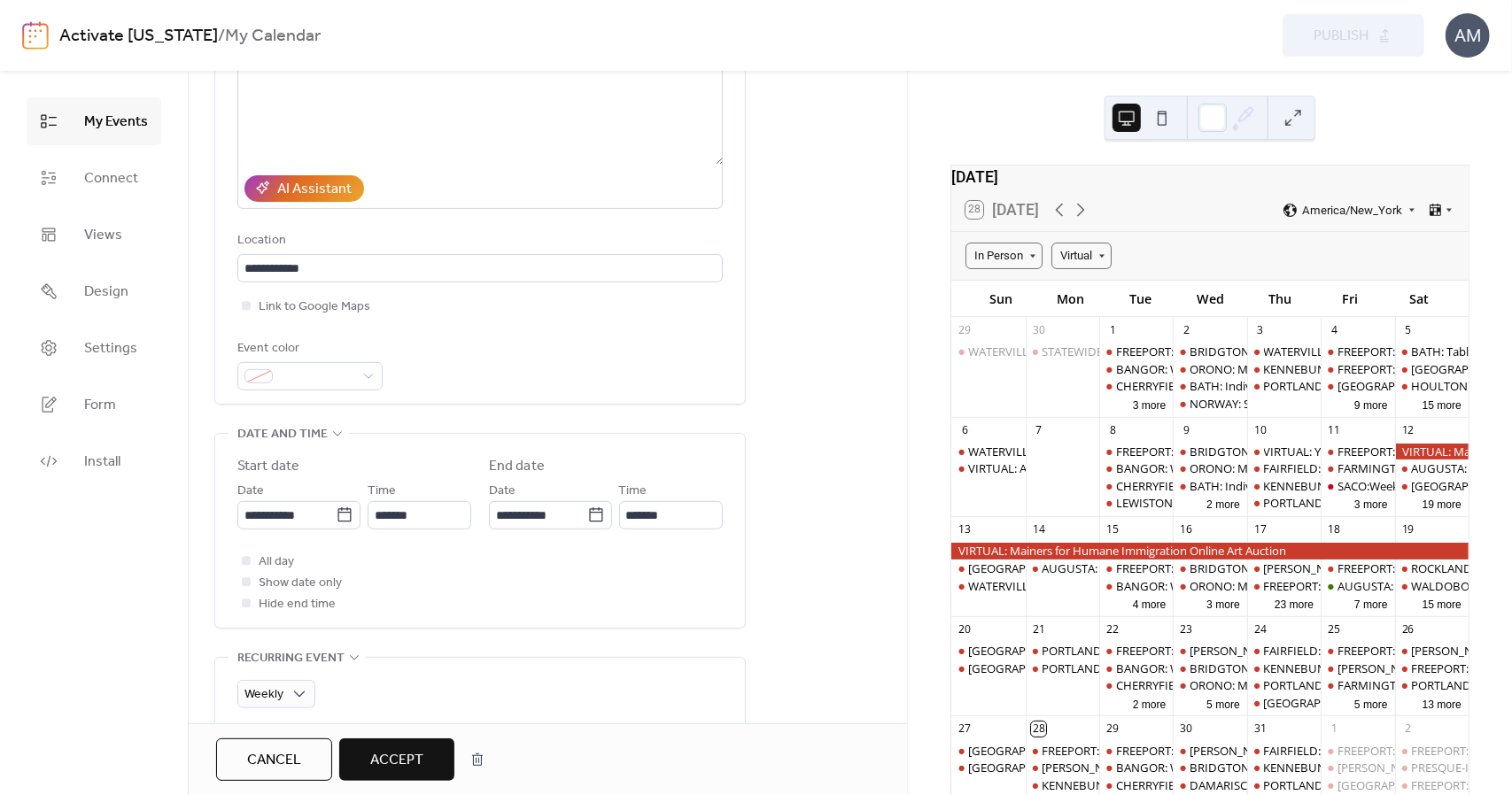scroll, scrollTop: 354, scrollLeft: 0, axis: vertical 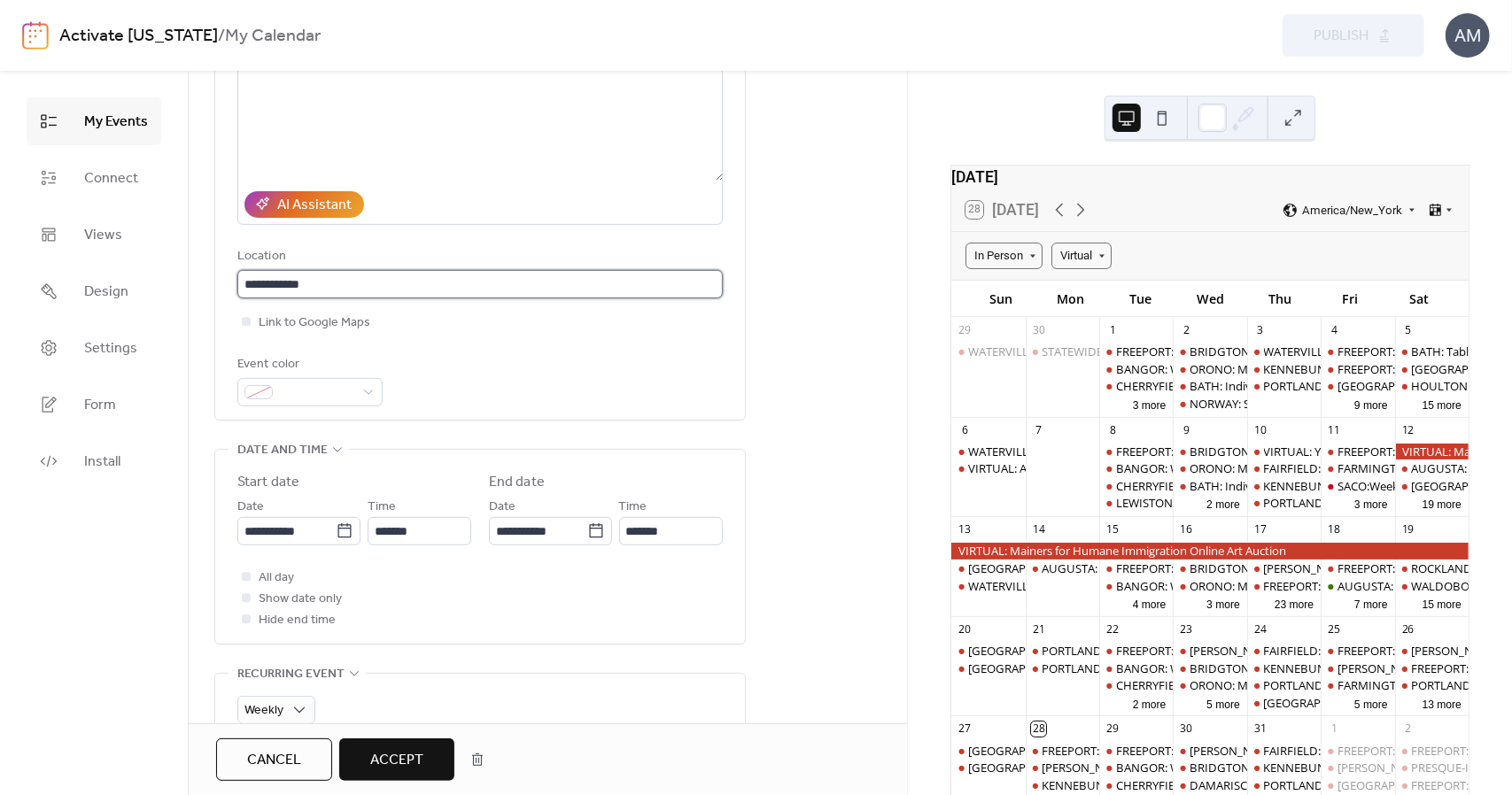 click on "**********" at bounding box center [480, 284] 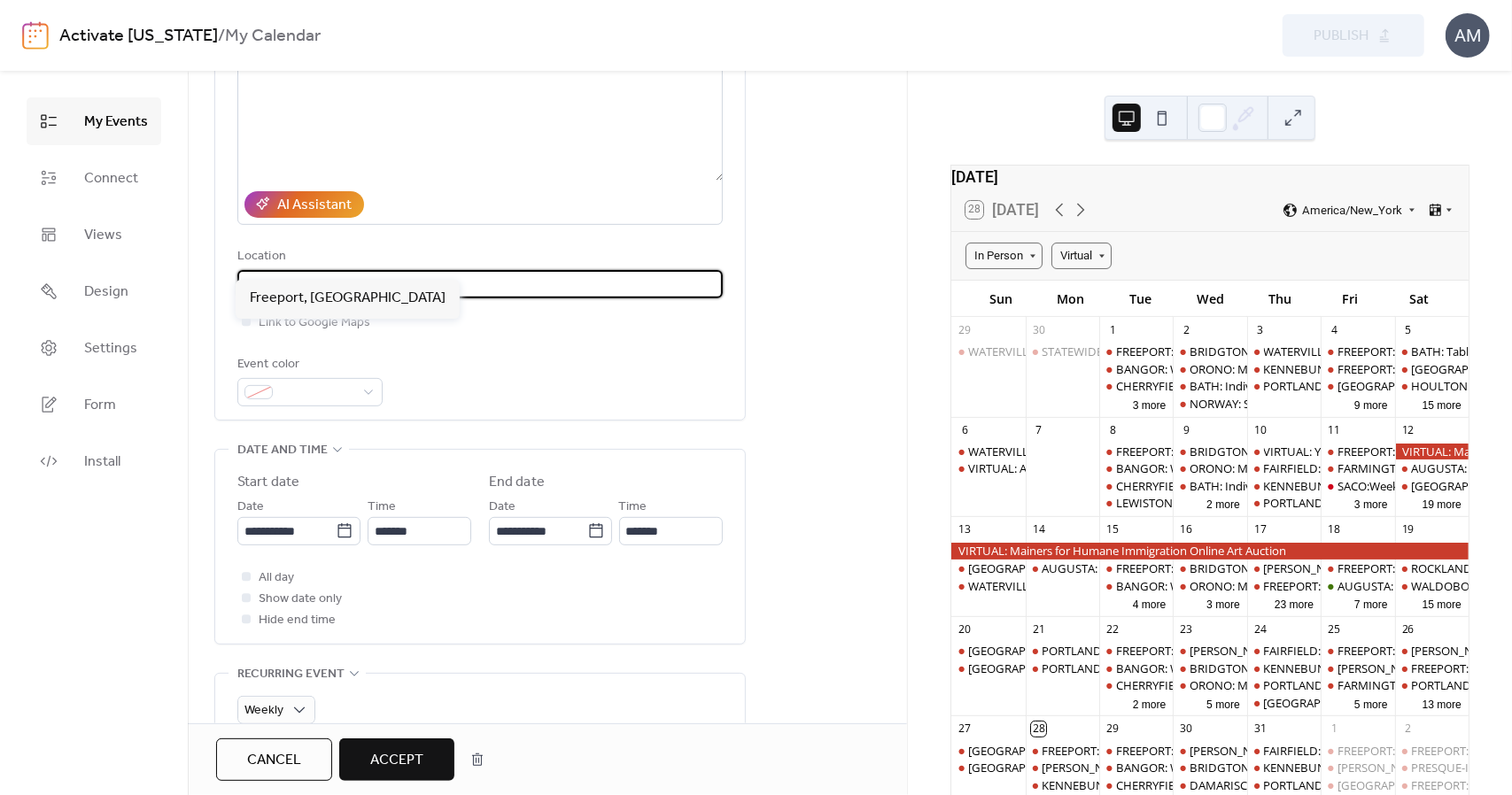 click on "**********" at bounding box center [480, 284] 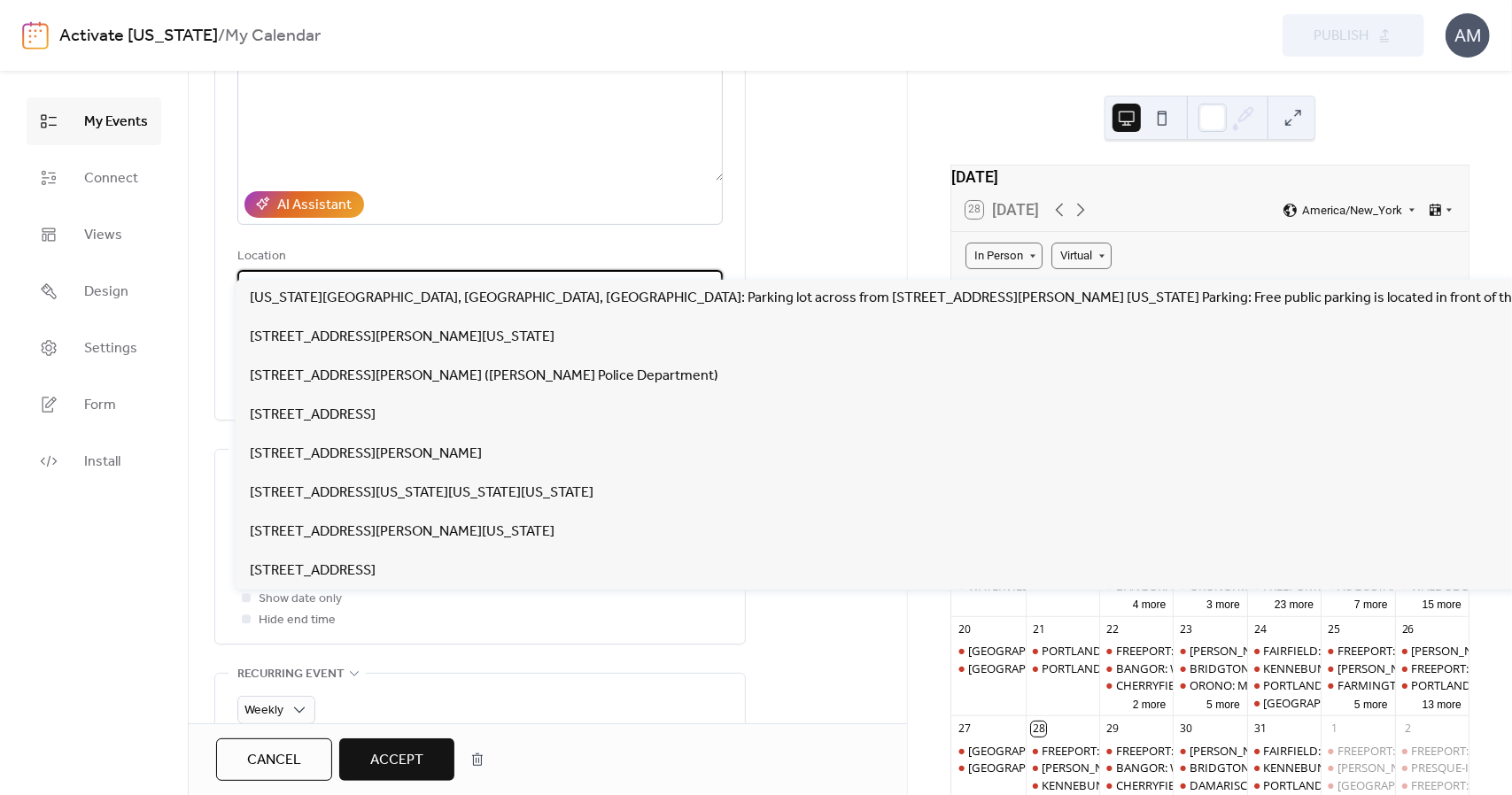 type on "*" 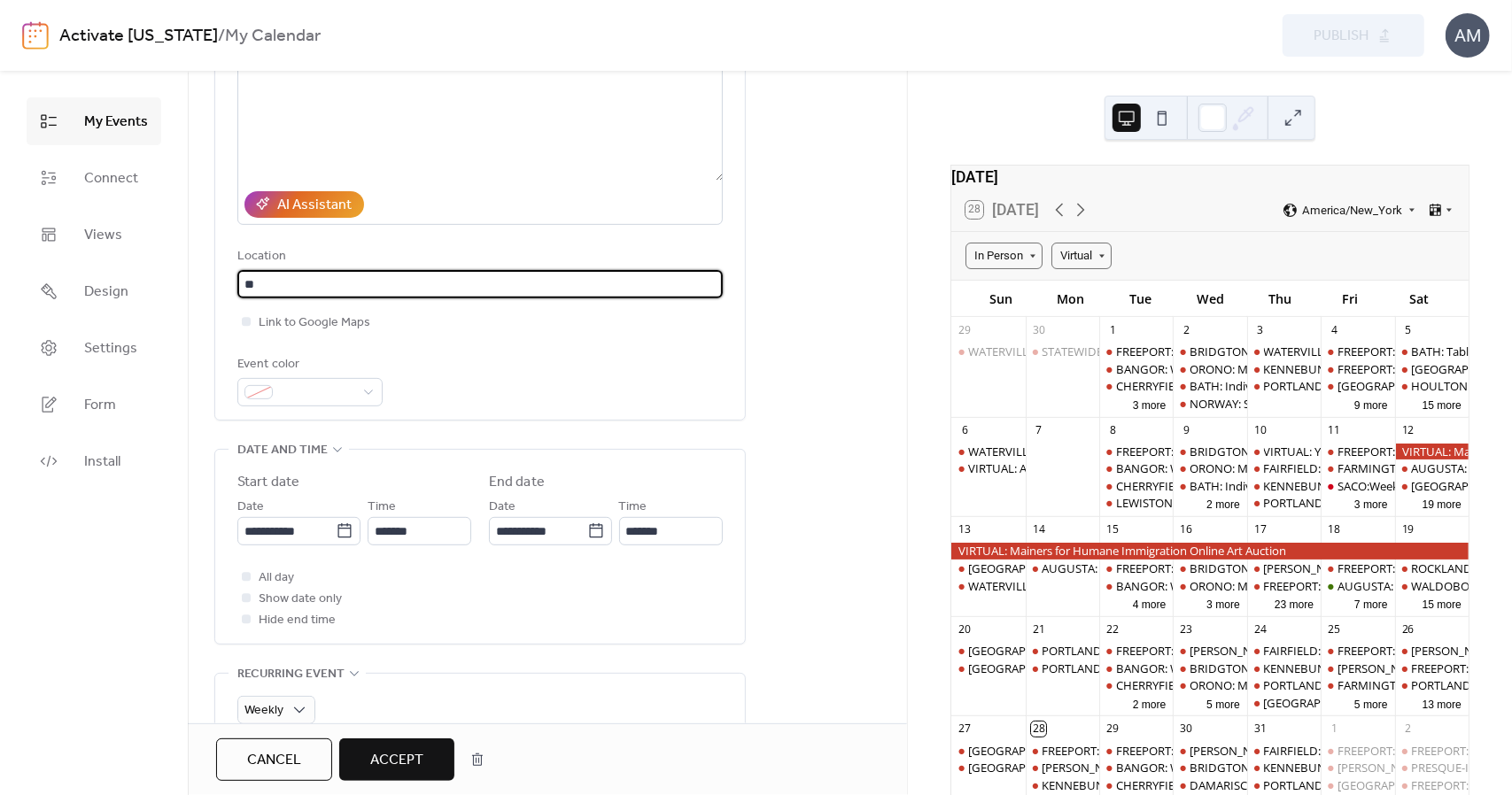 type on "*" 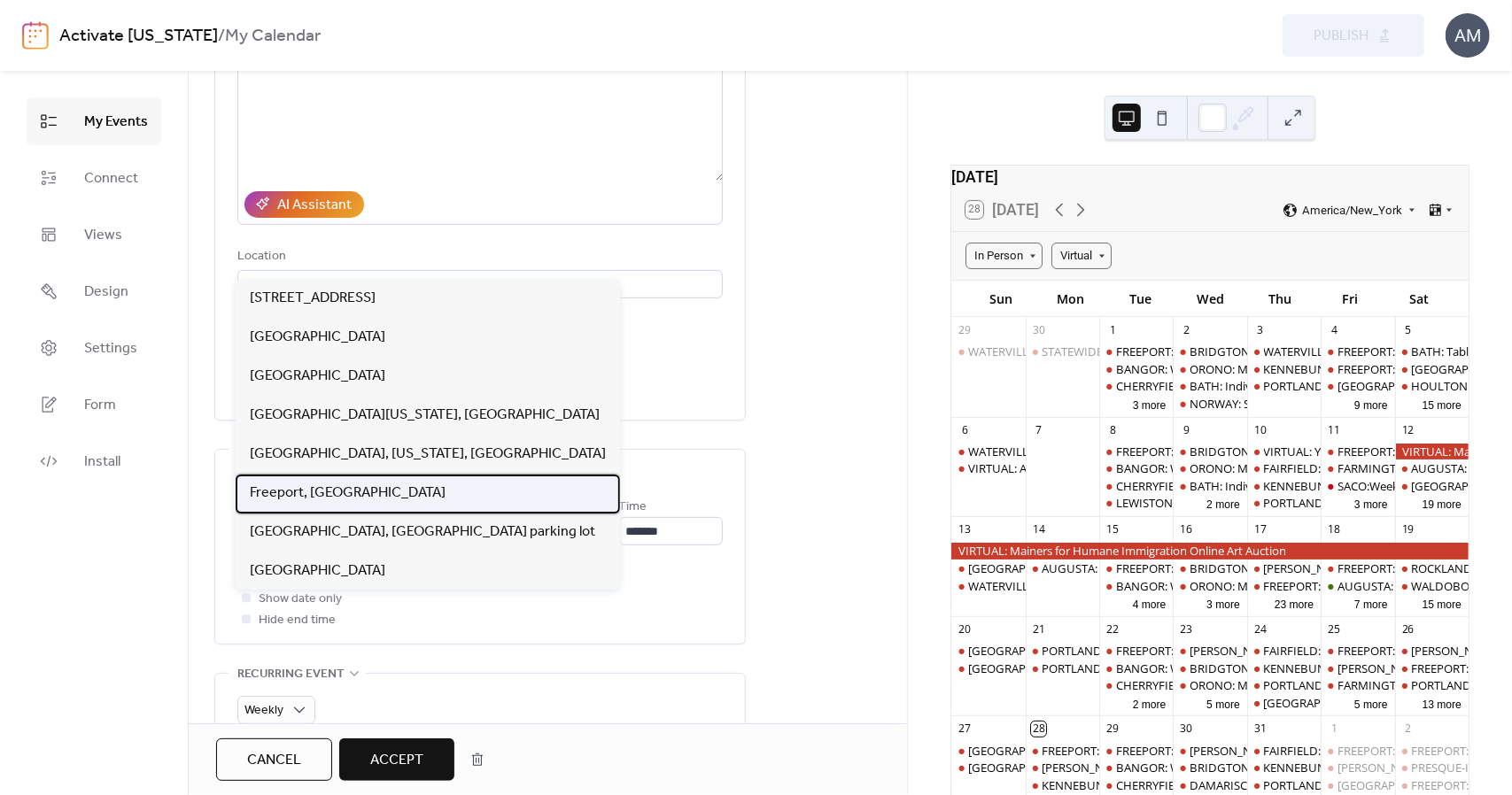 click on "Freeport, [GEOGRAPHIC_DATA]" at bounding box center (428, 494) 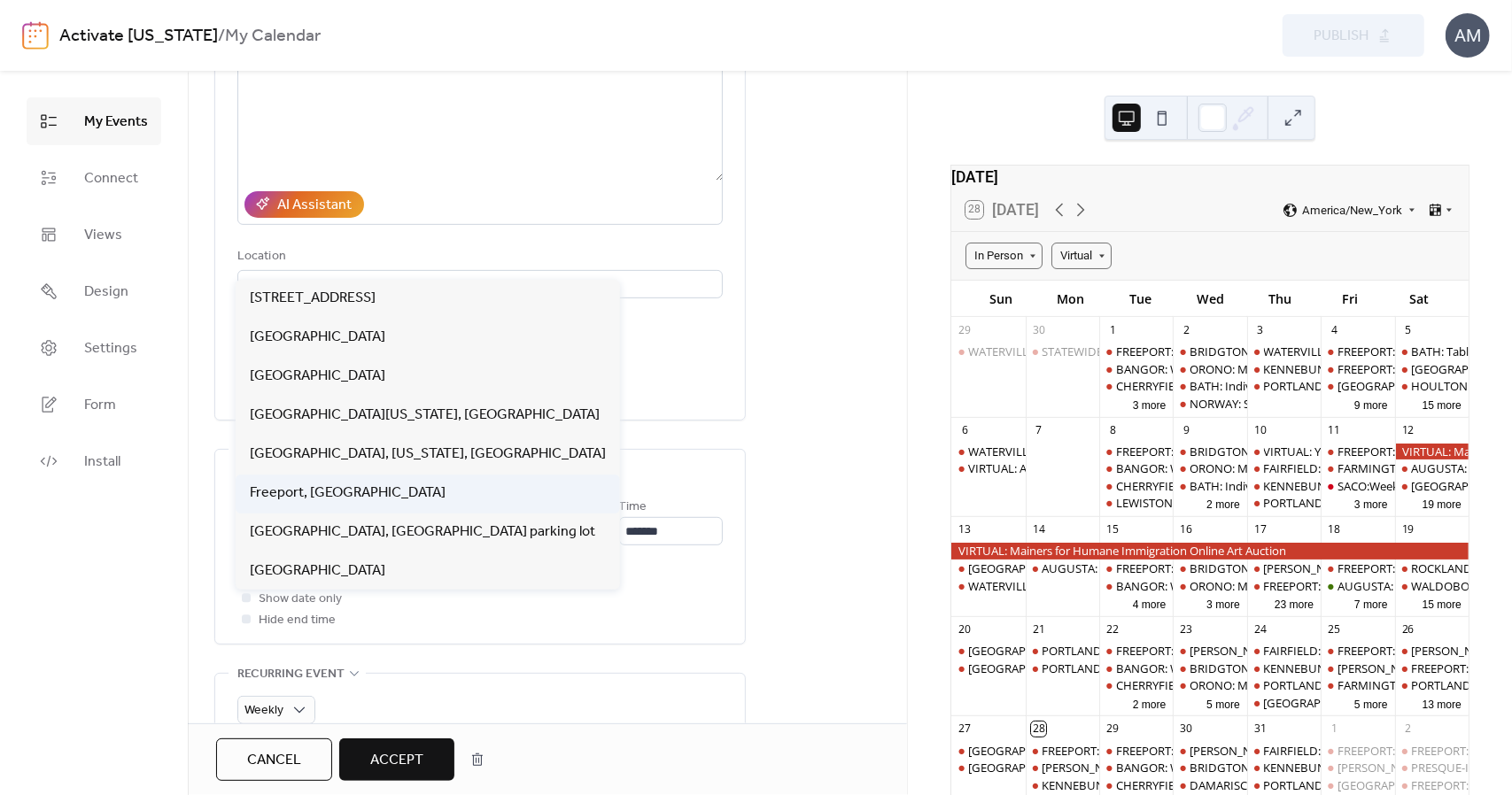 type on "**********" 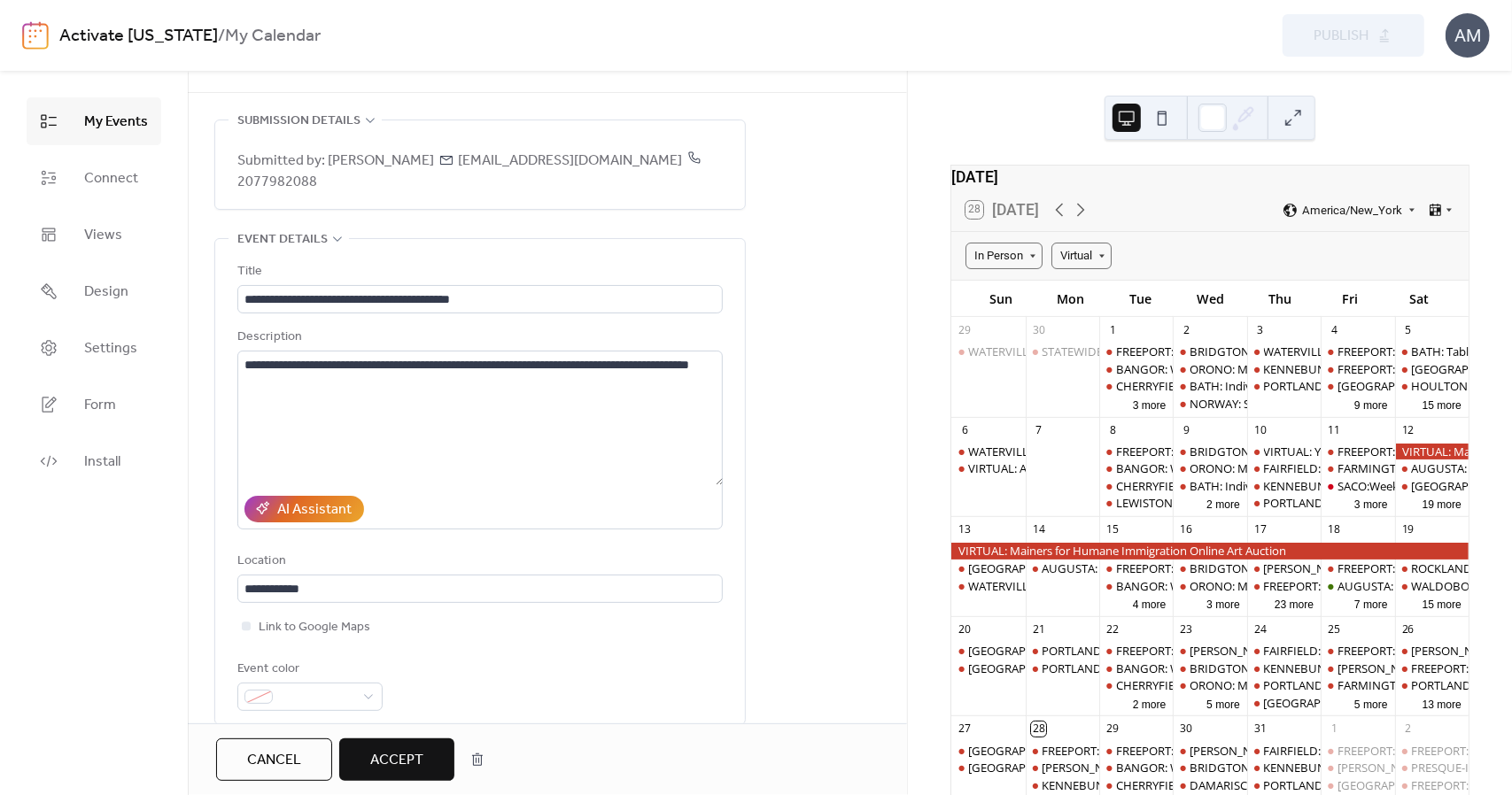 scroll, scrollTop: 0, scrollLeft: 0, axis: both 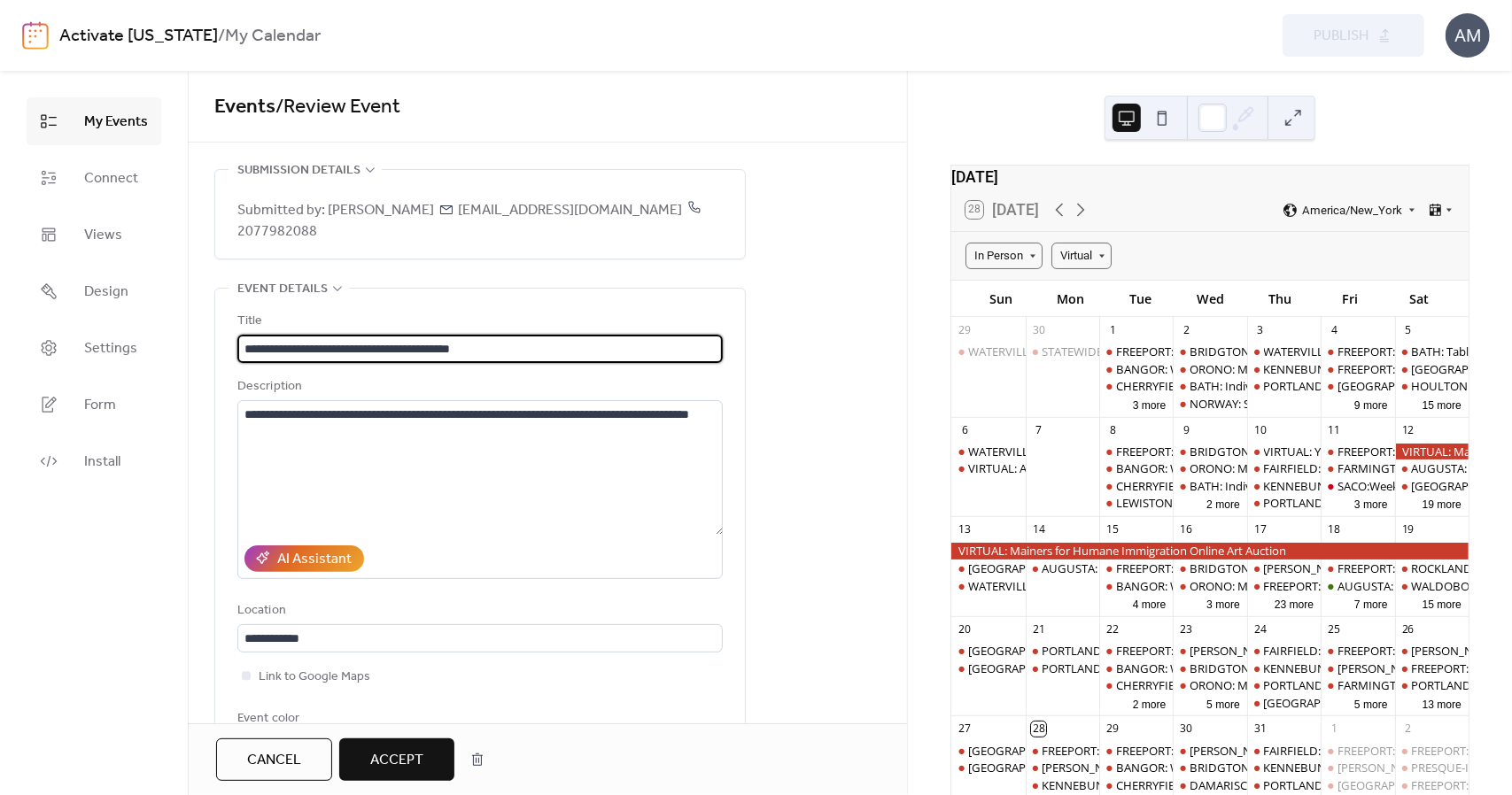 click on "**********" at bounding box center [480, 349] 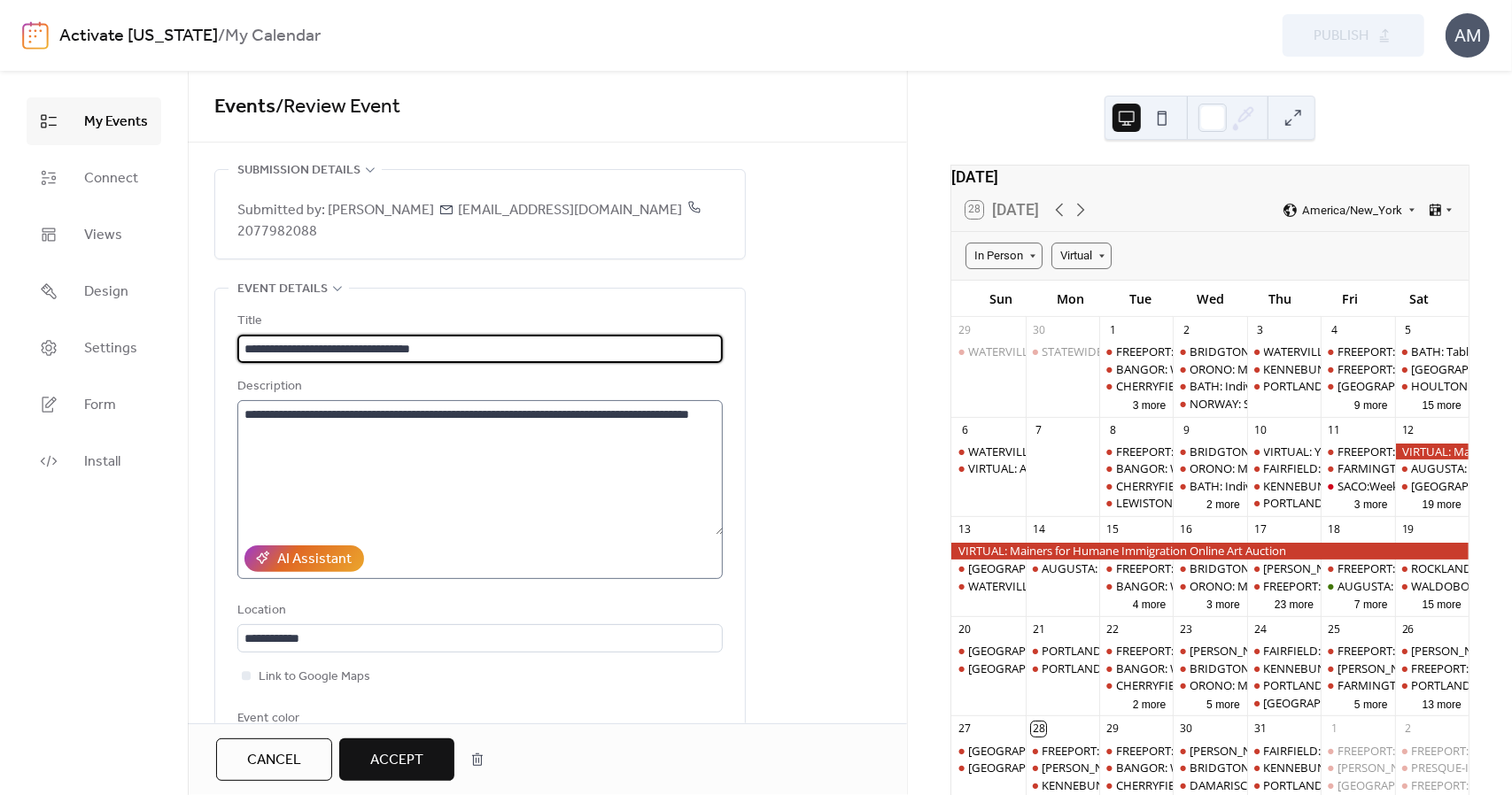 type on "**********" 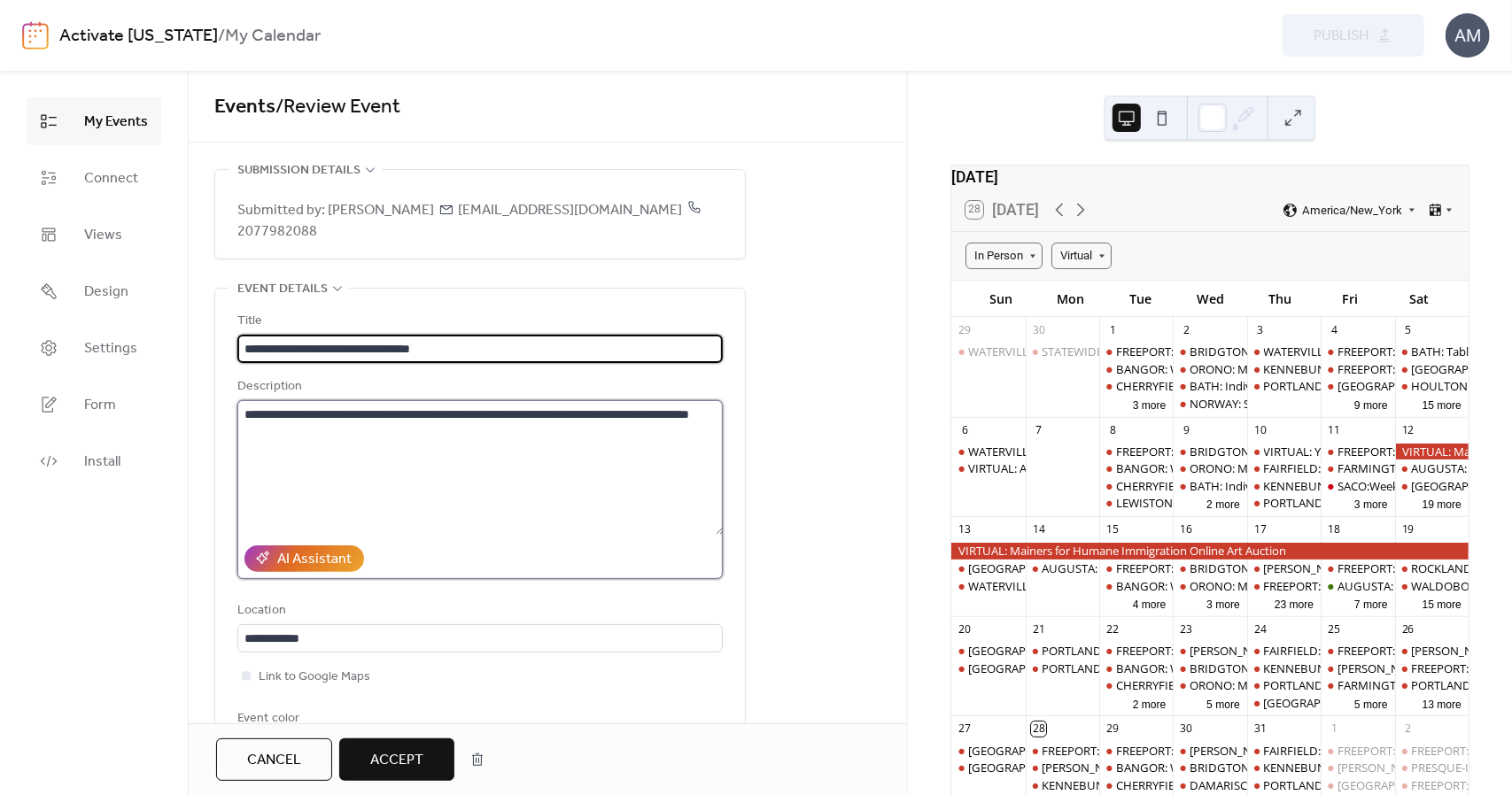 click on "**********" at bounding box center (480, 467) 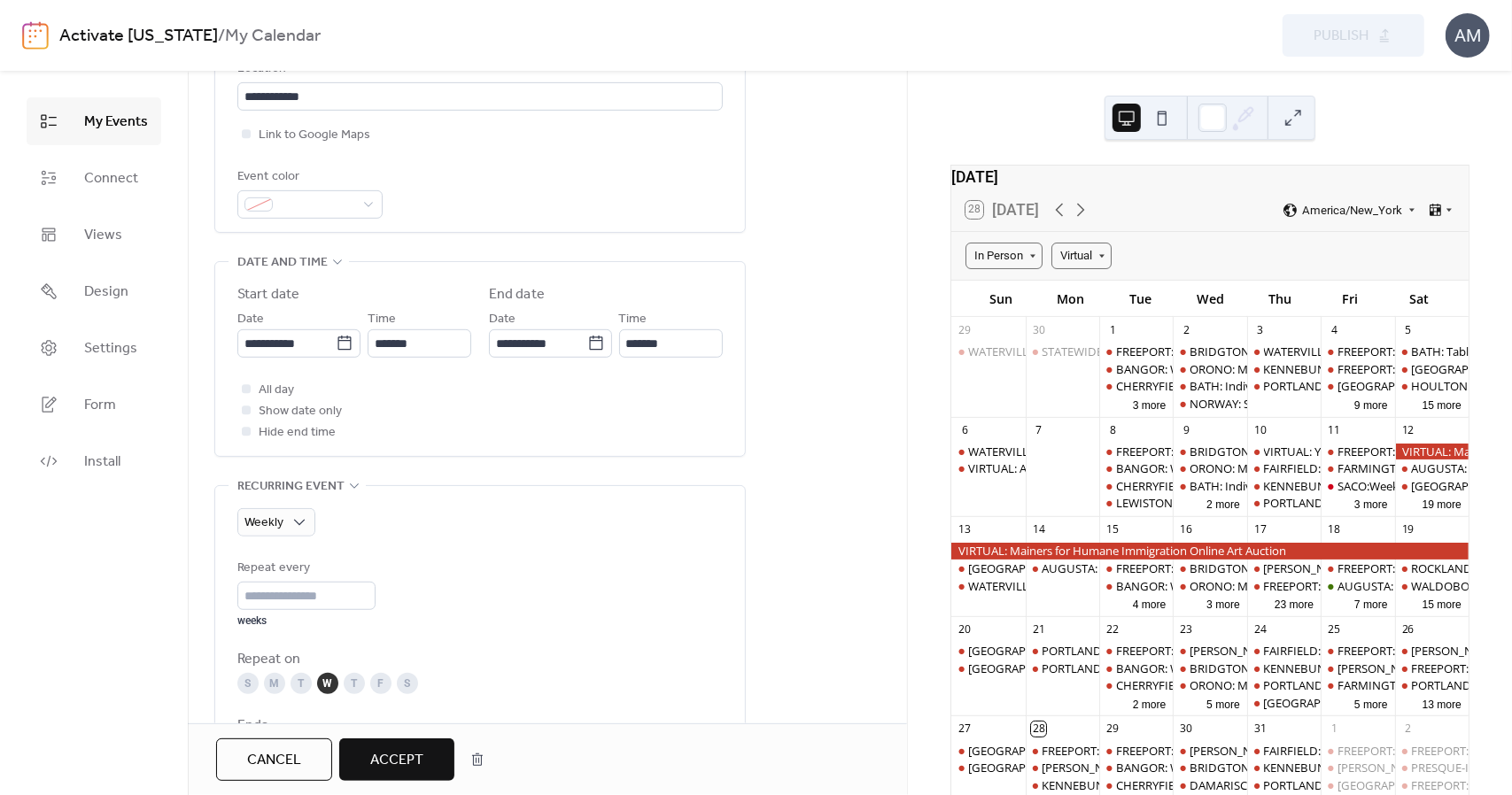 scroll, scrollTop: 531, scrollLeft: 0, axis: vertical 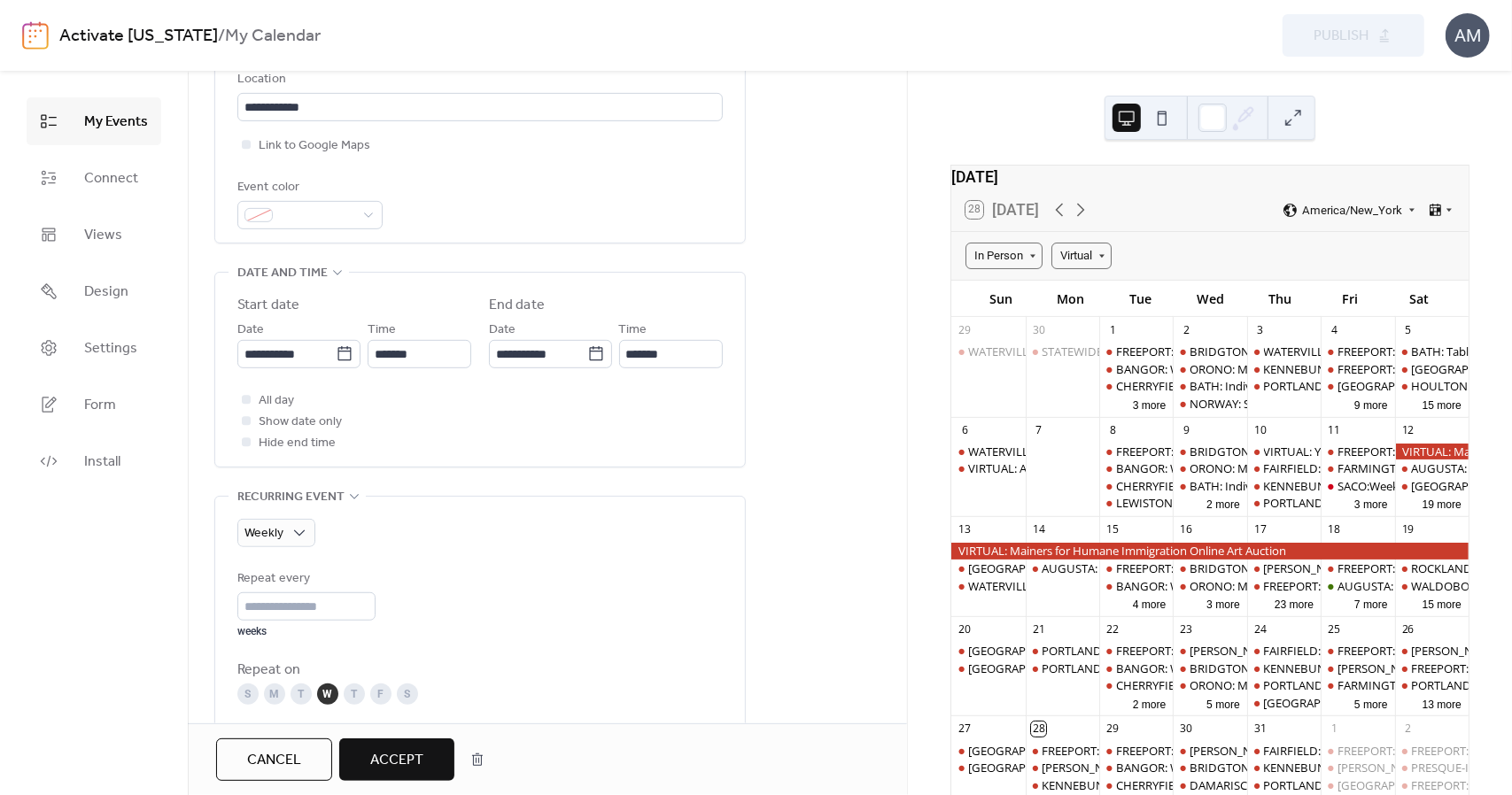 click on "Accept" at bounding box center [397, 760] 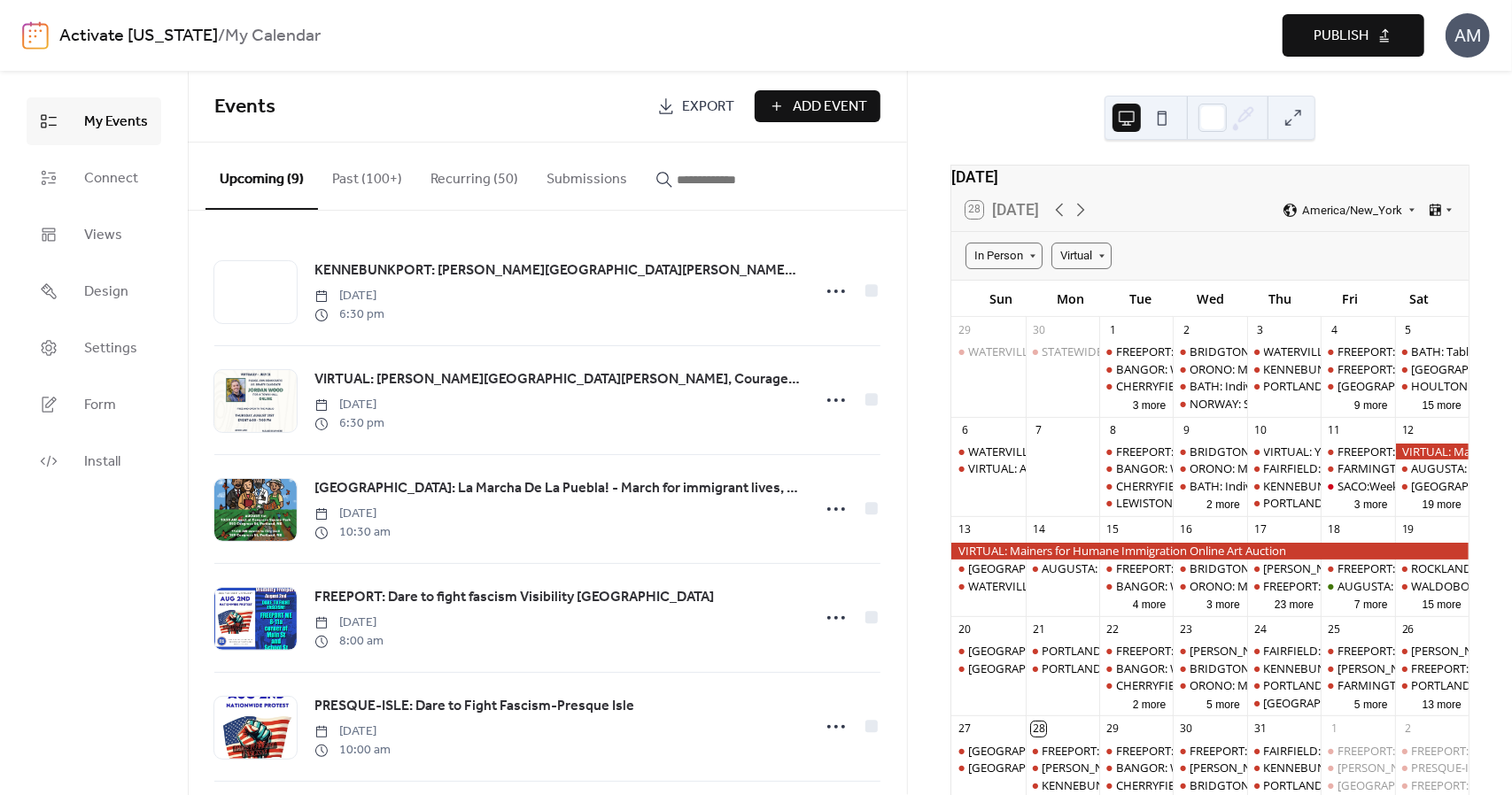 click on "Publish" at bounding box center (1341, 36) 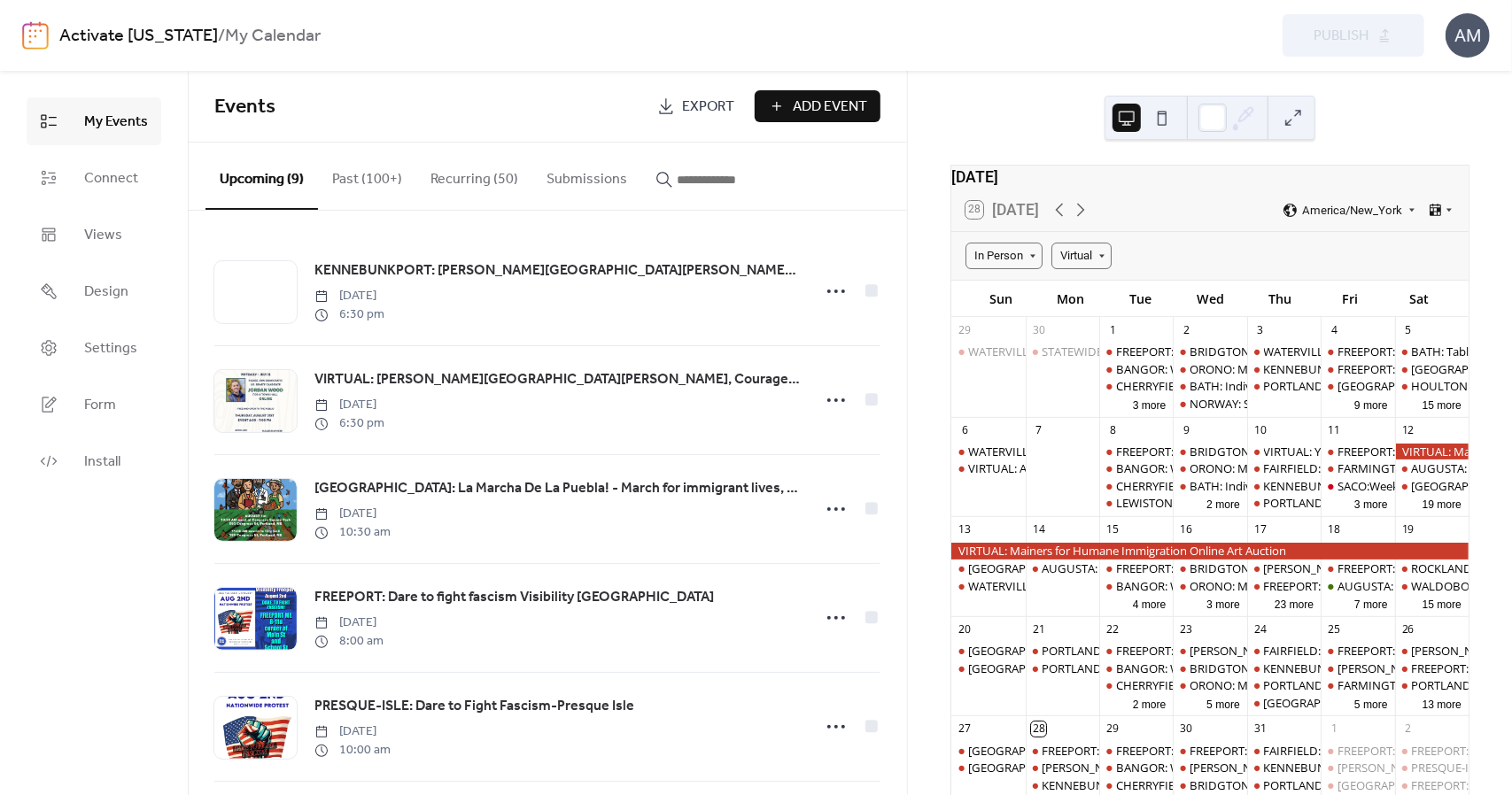 click at bounding box center (730, 180) 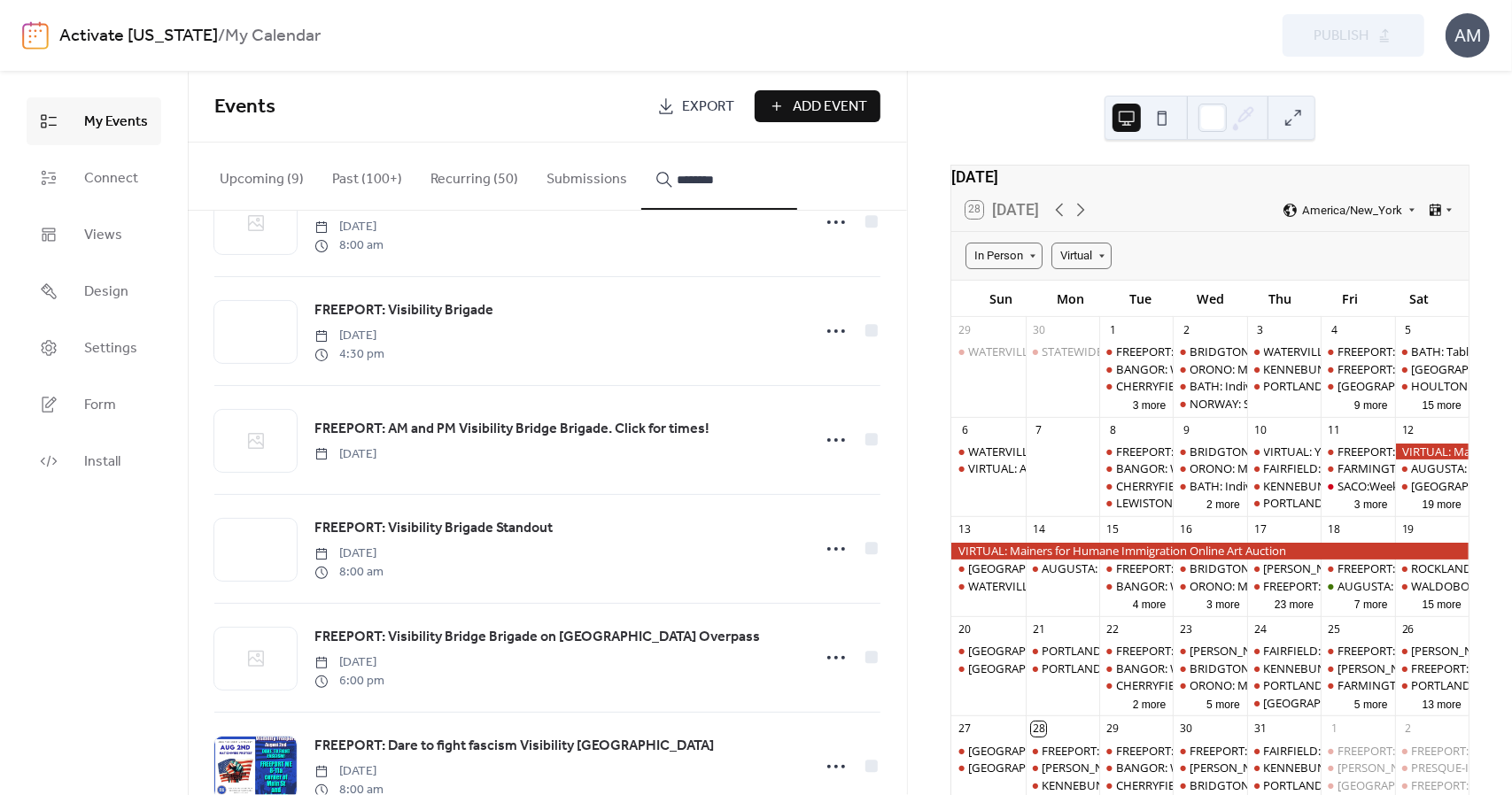 scroll, scrollTop: 1682, scrollLeft: 0, axis: vertical 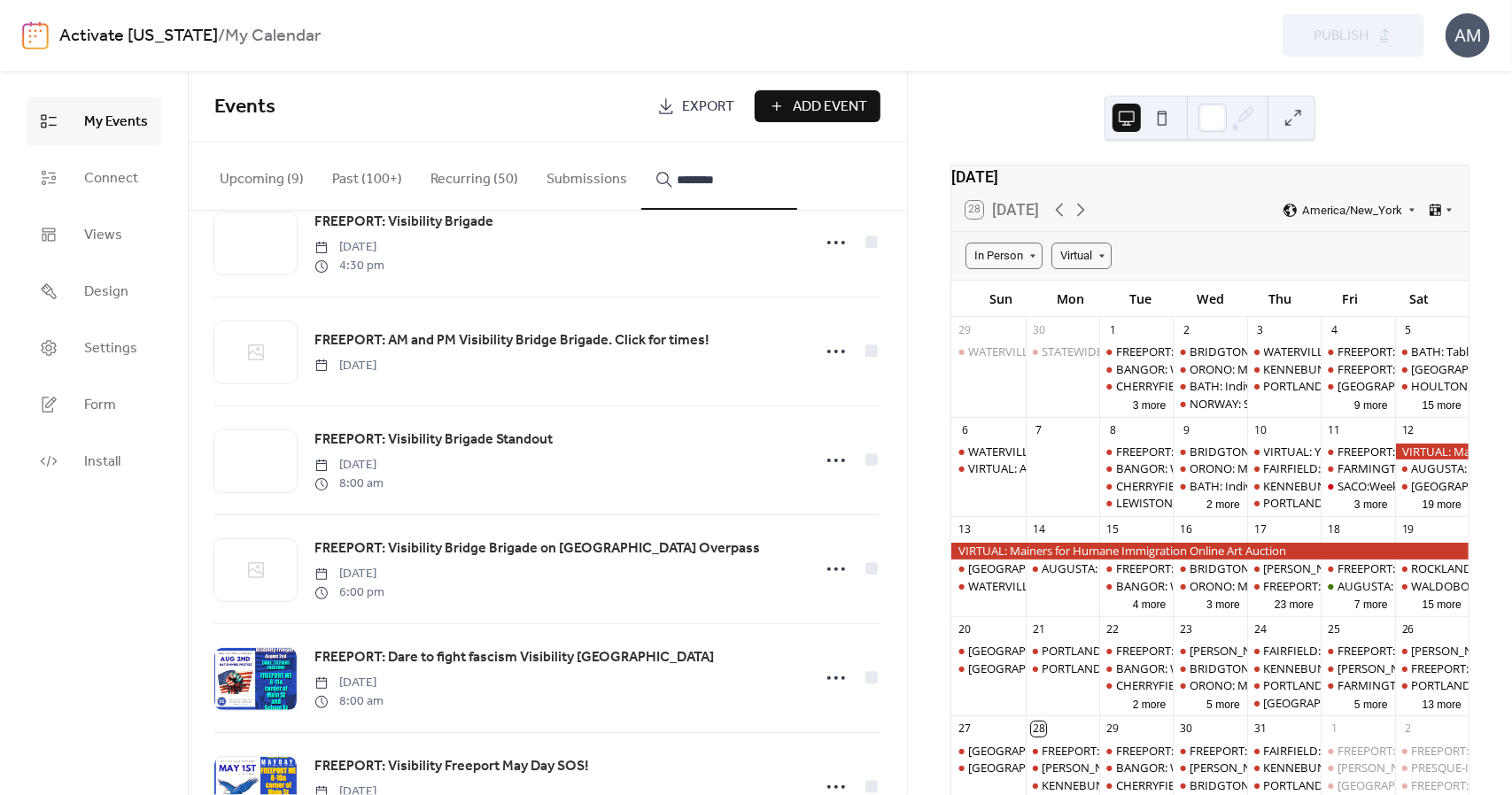 type on "********" 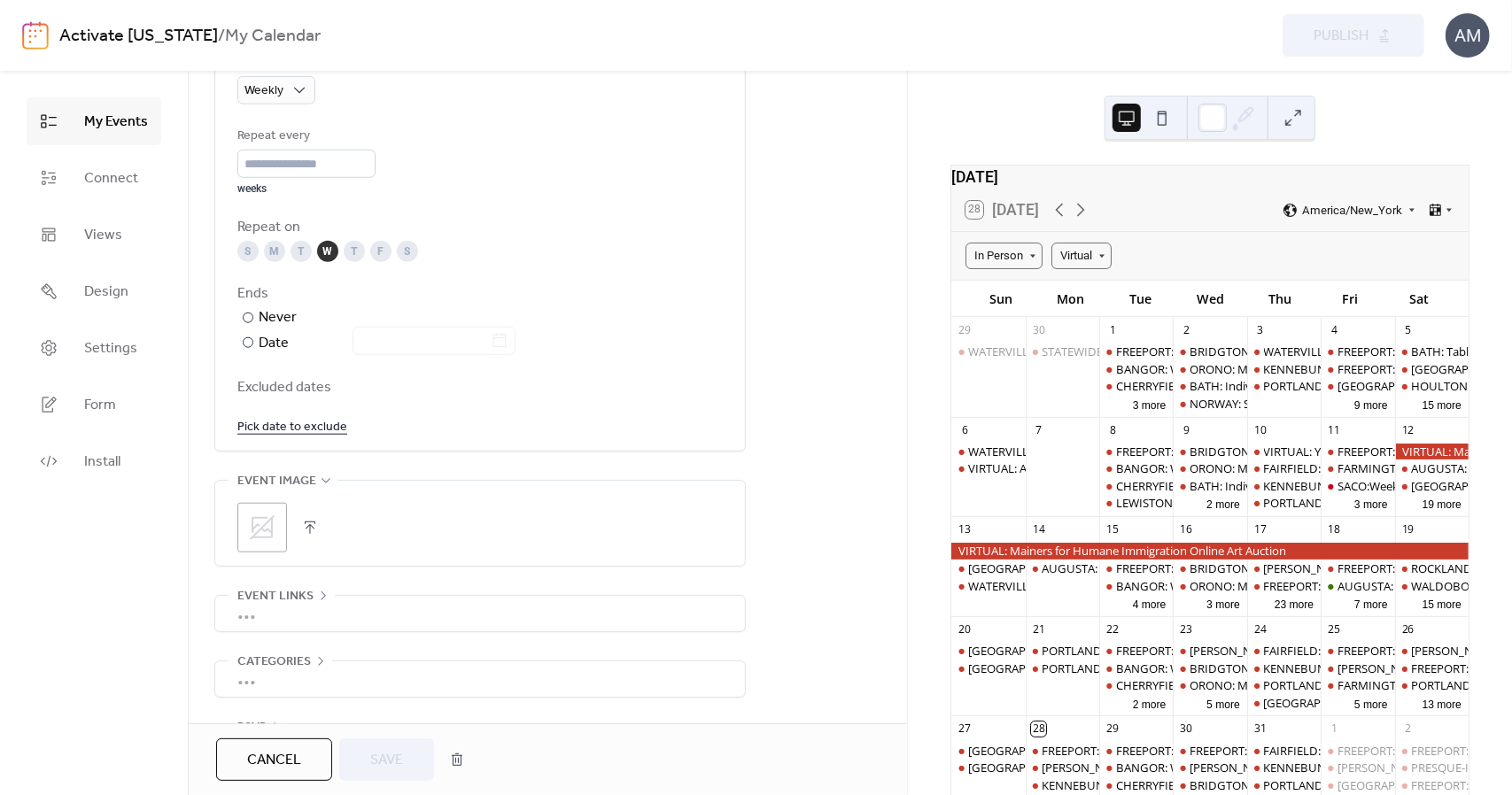 scroll, scrollTop: 1007, scrollLeft: 0, axis: vertical 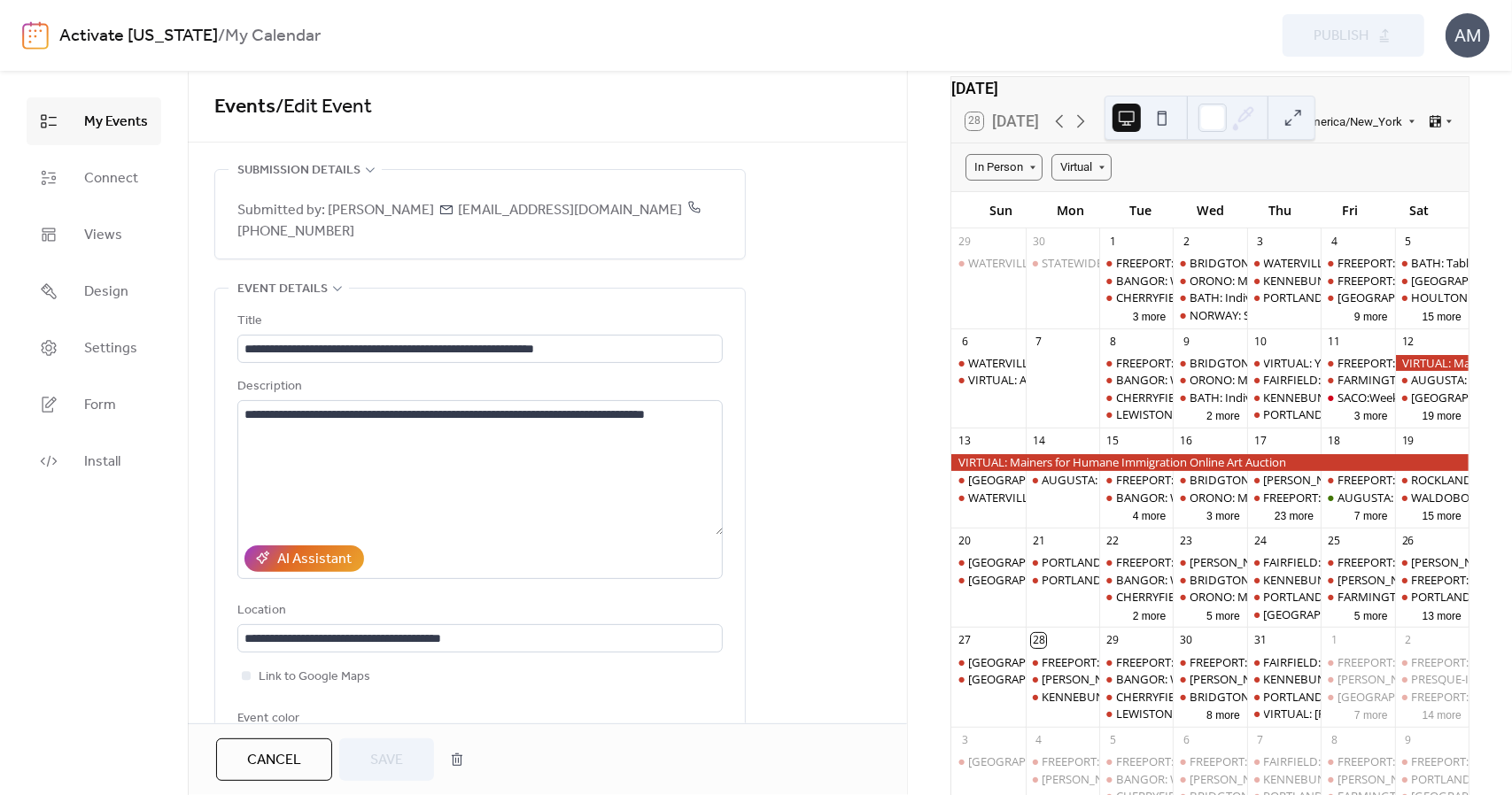 click on "My Events" at bounding box center [116, 122] 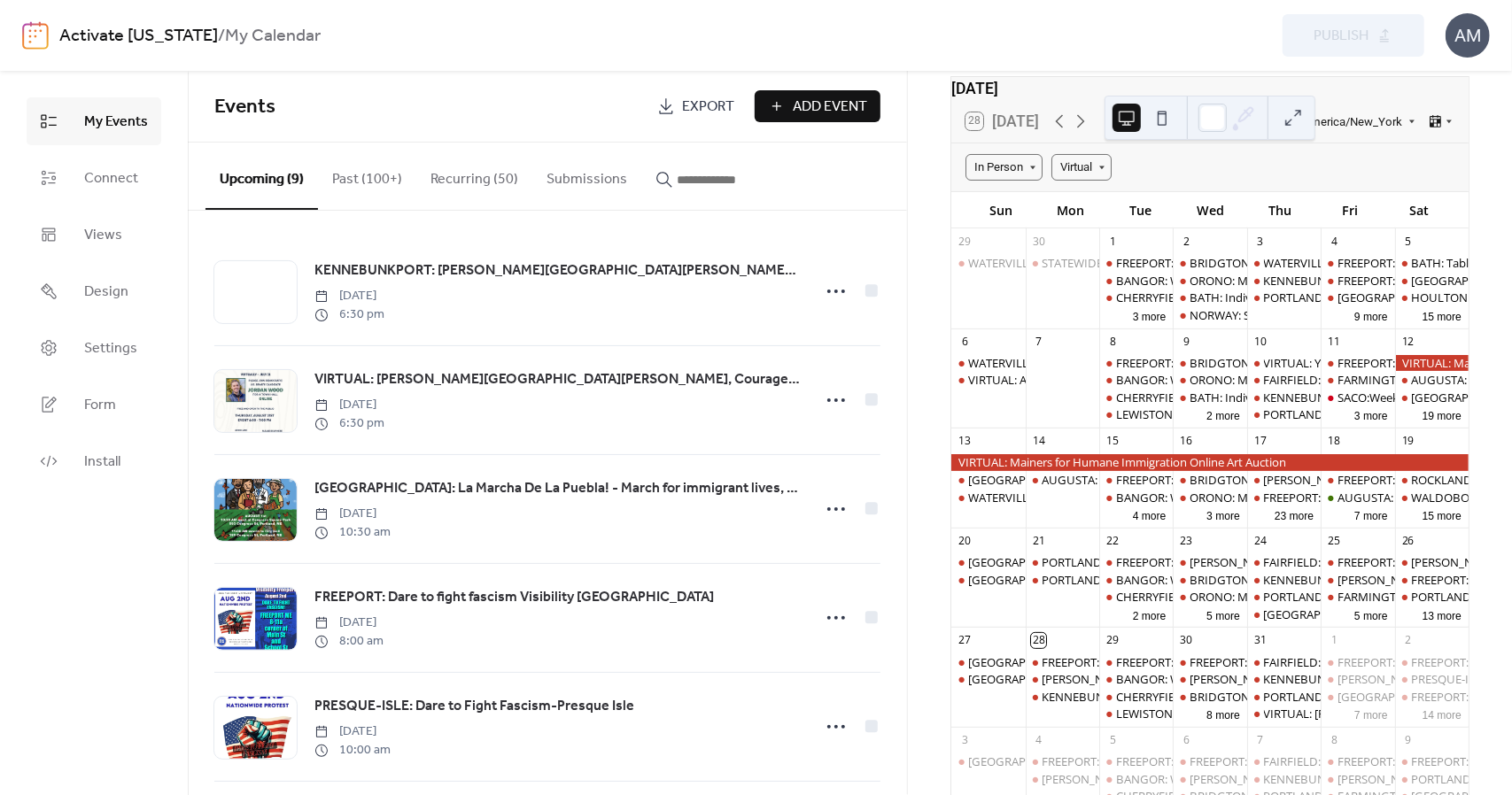 click at bounding box center (730, 180) 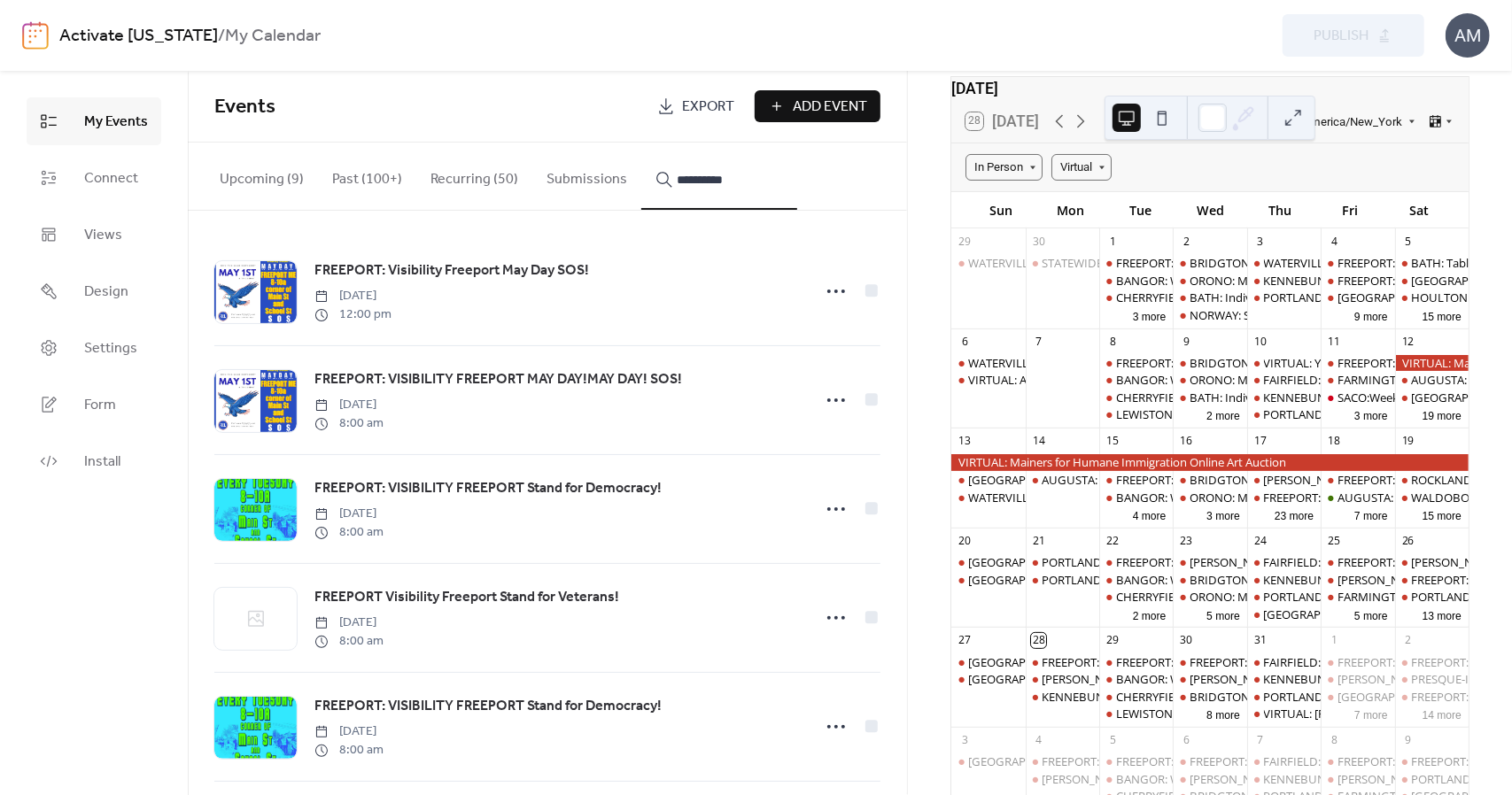 click on "*********" at bounding box center (719, 176) 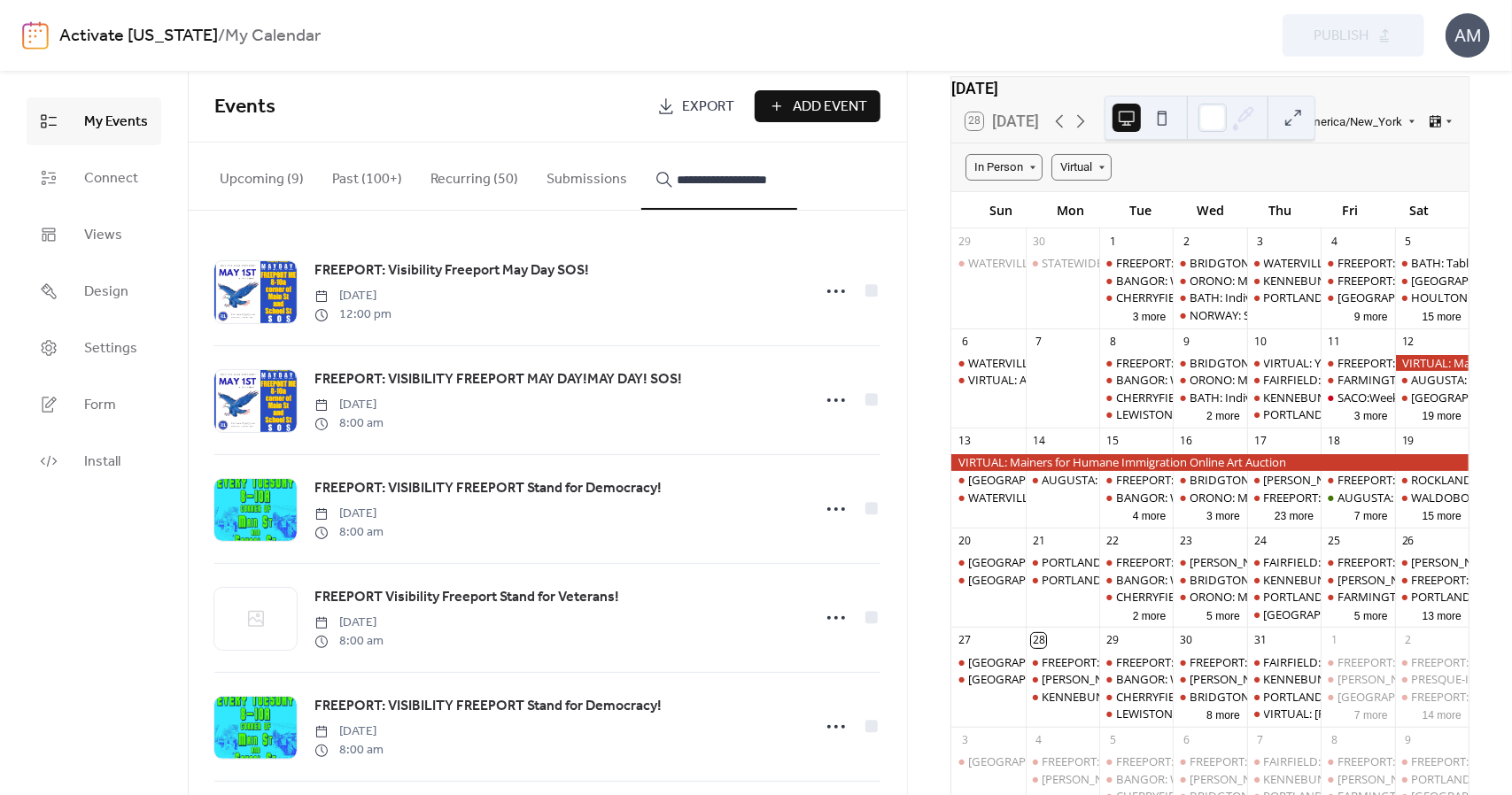 click on "**********" at bounding box center [719, 176] 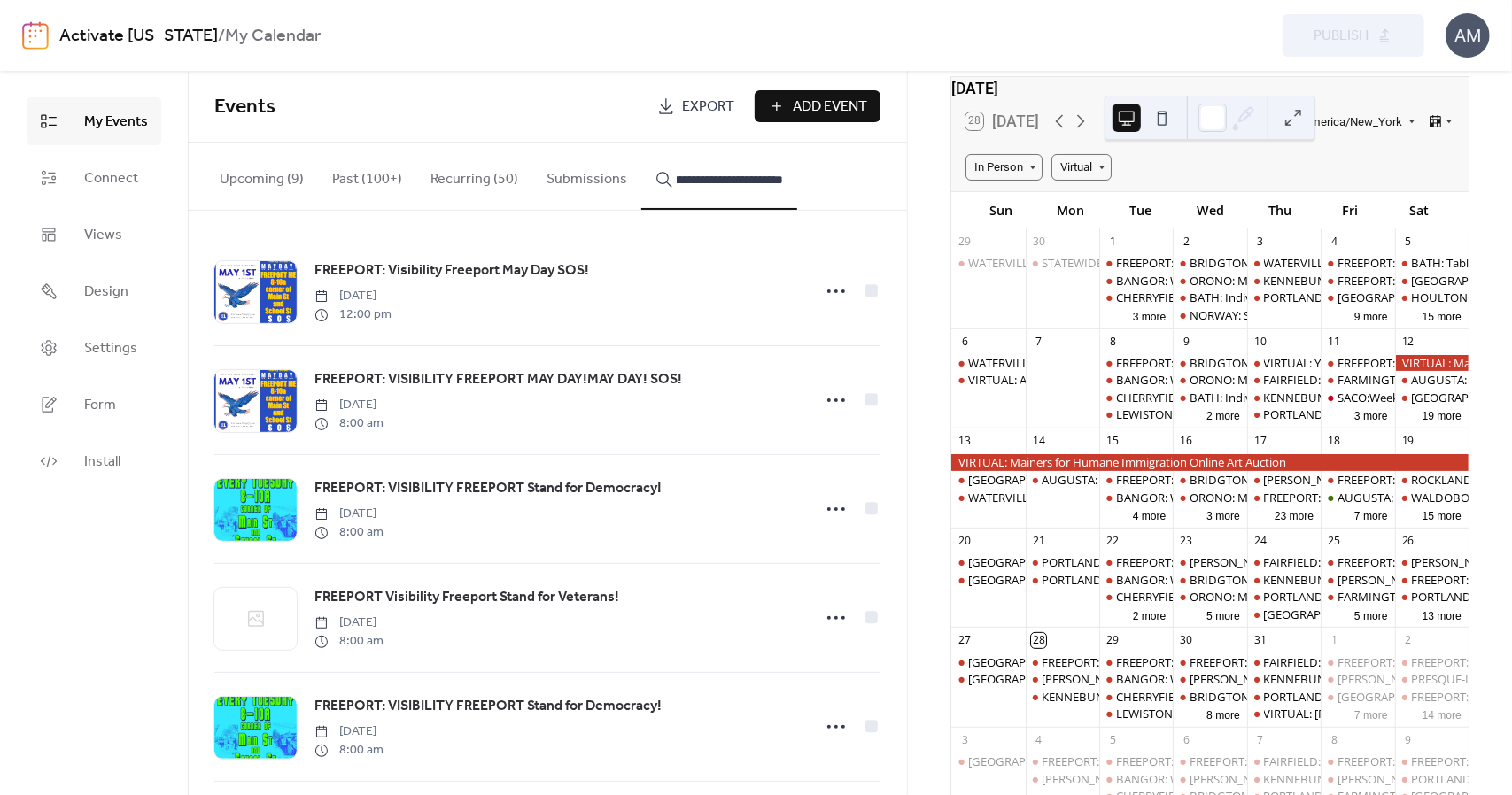 scroll, scrollTop: 0, scrollLeft: 14, axis: horizontal 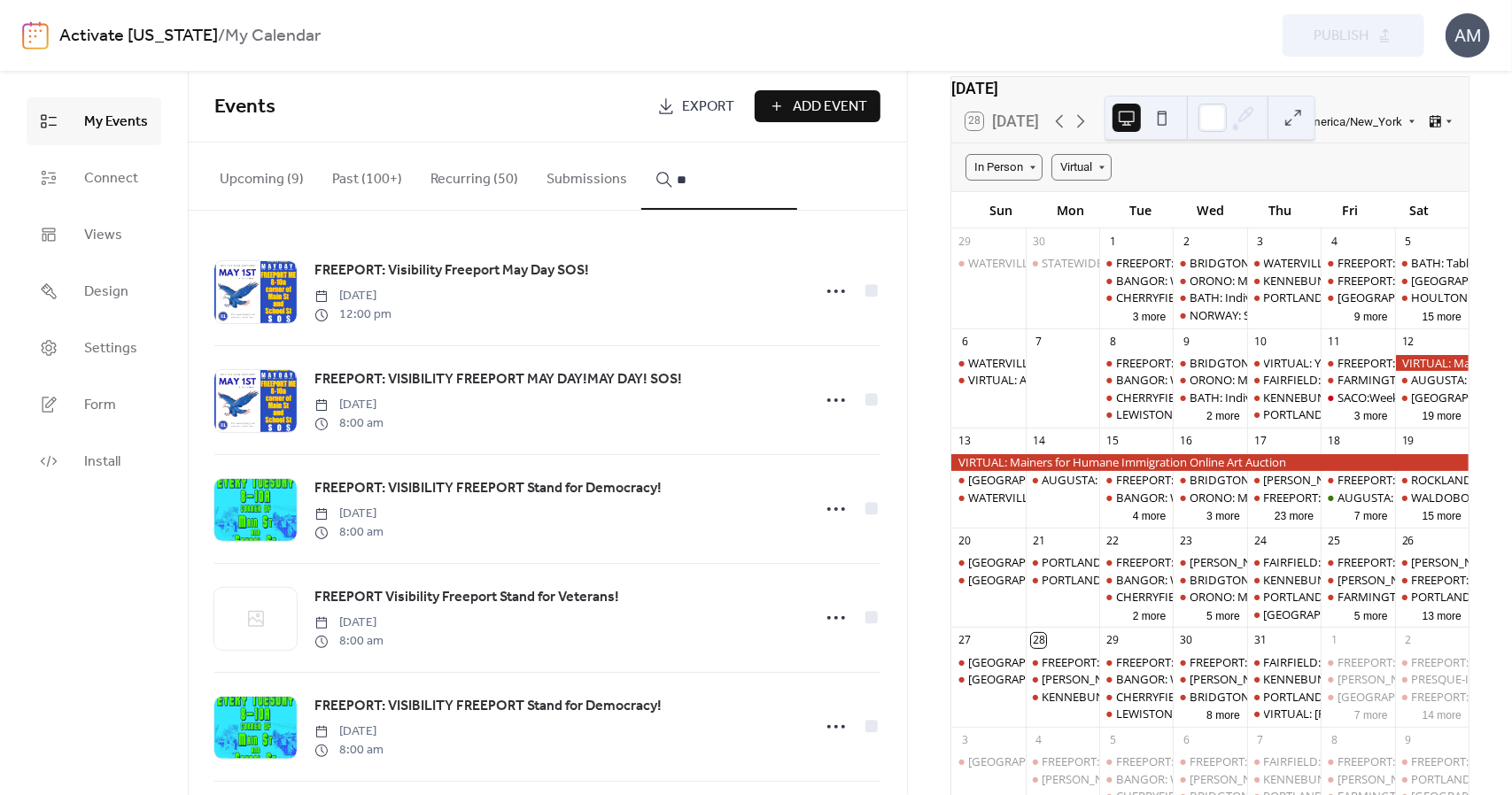type on "*" 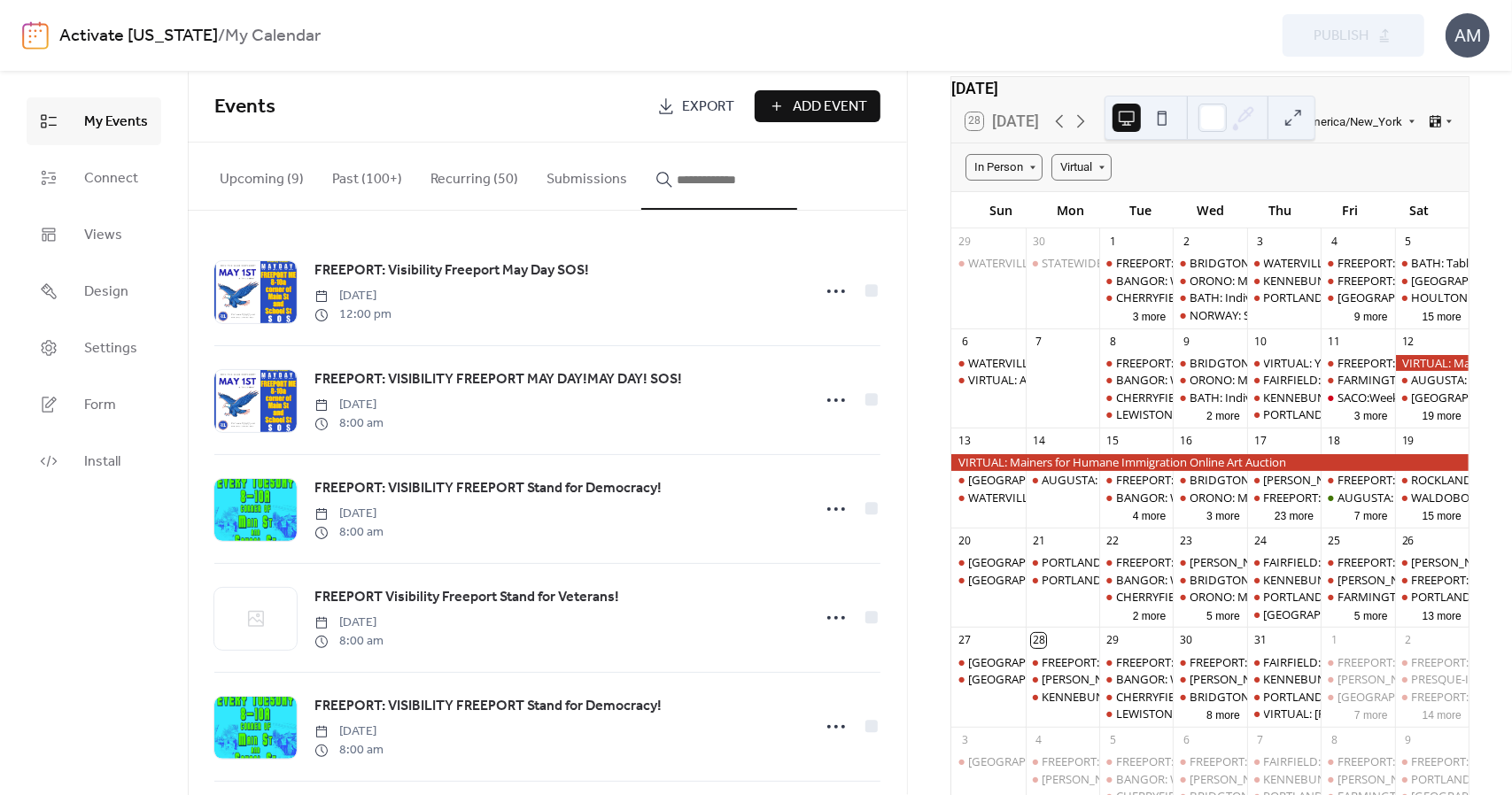 scroll, scrollTop: 0, scrollLeft: 0, axis: both 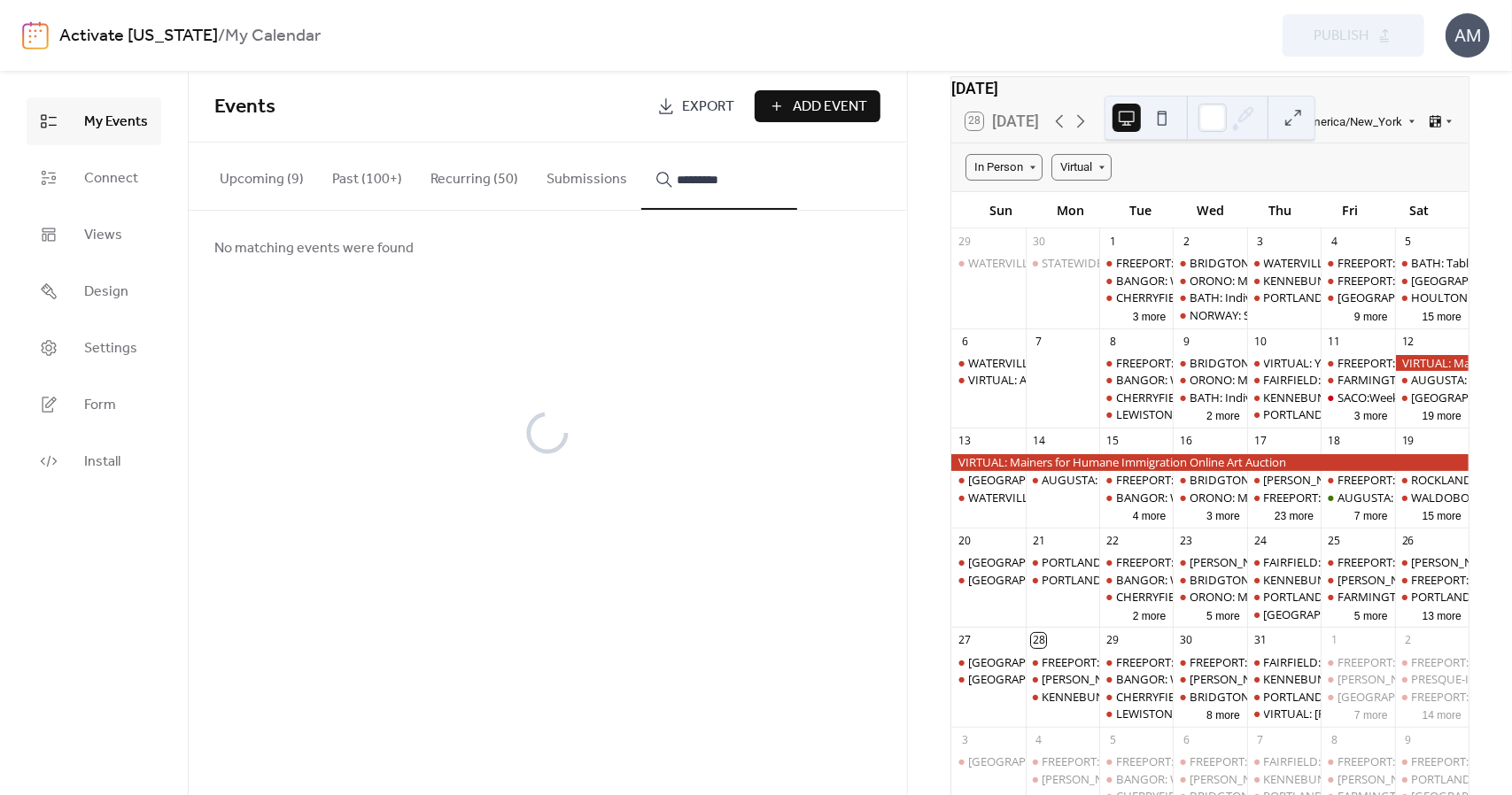 type on "*********" 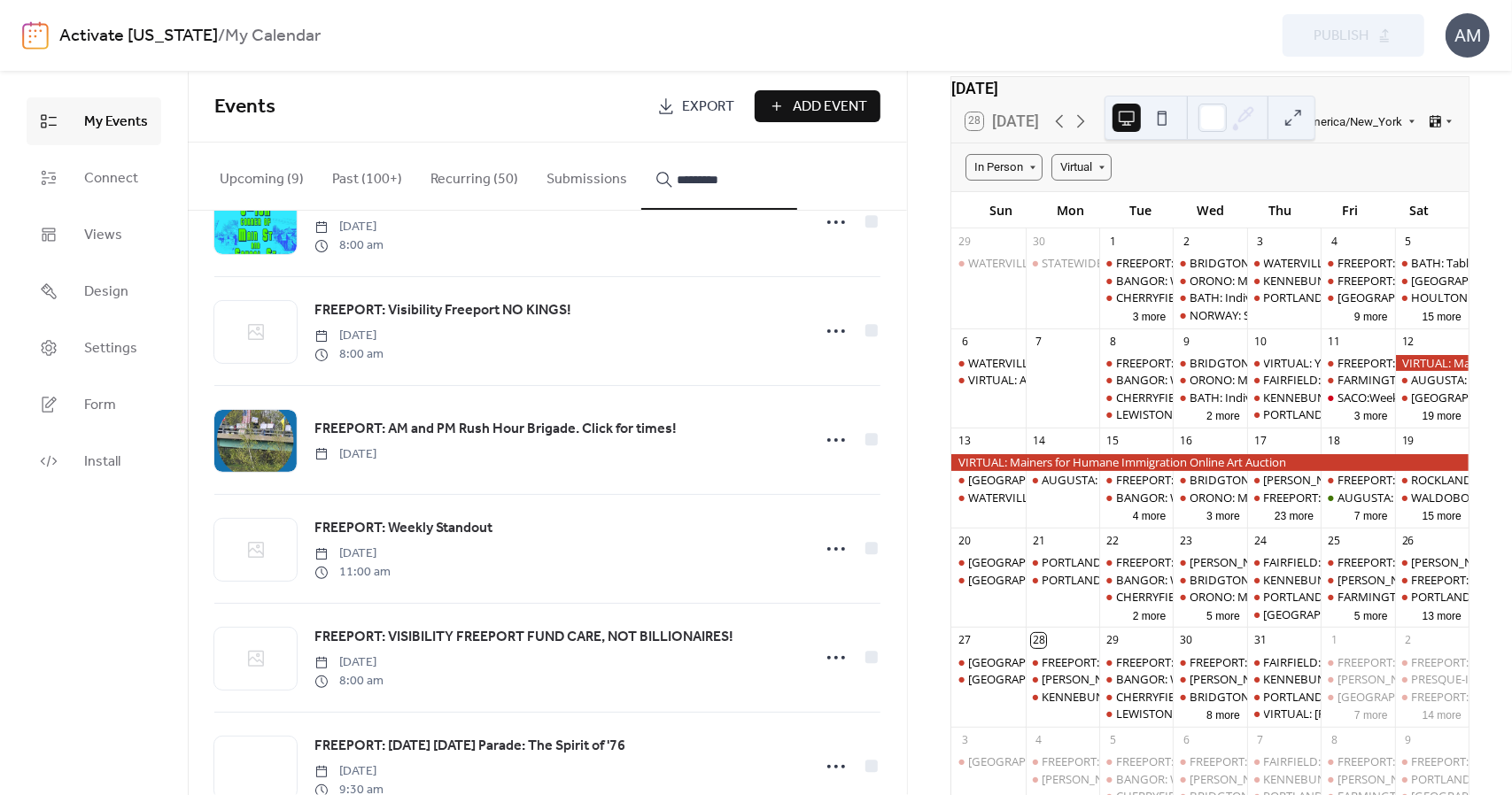 scroll, scrollTop: 307, scrollLeft: 0, axis: vertical 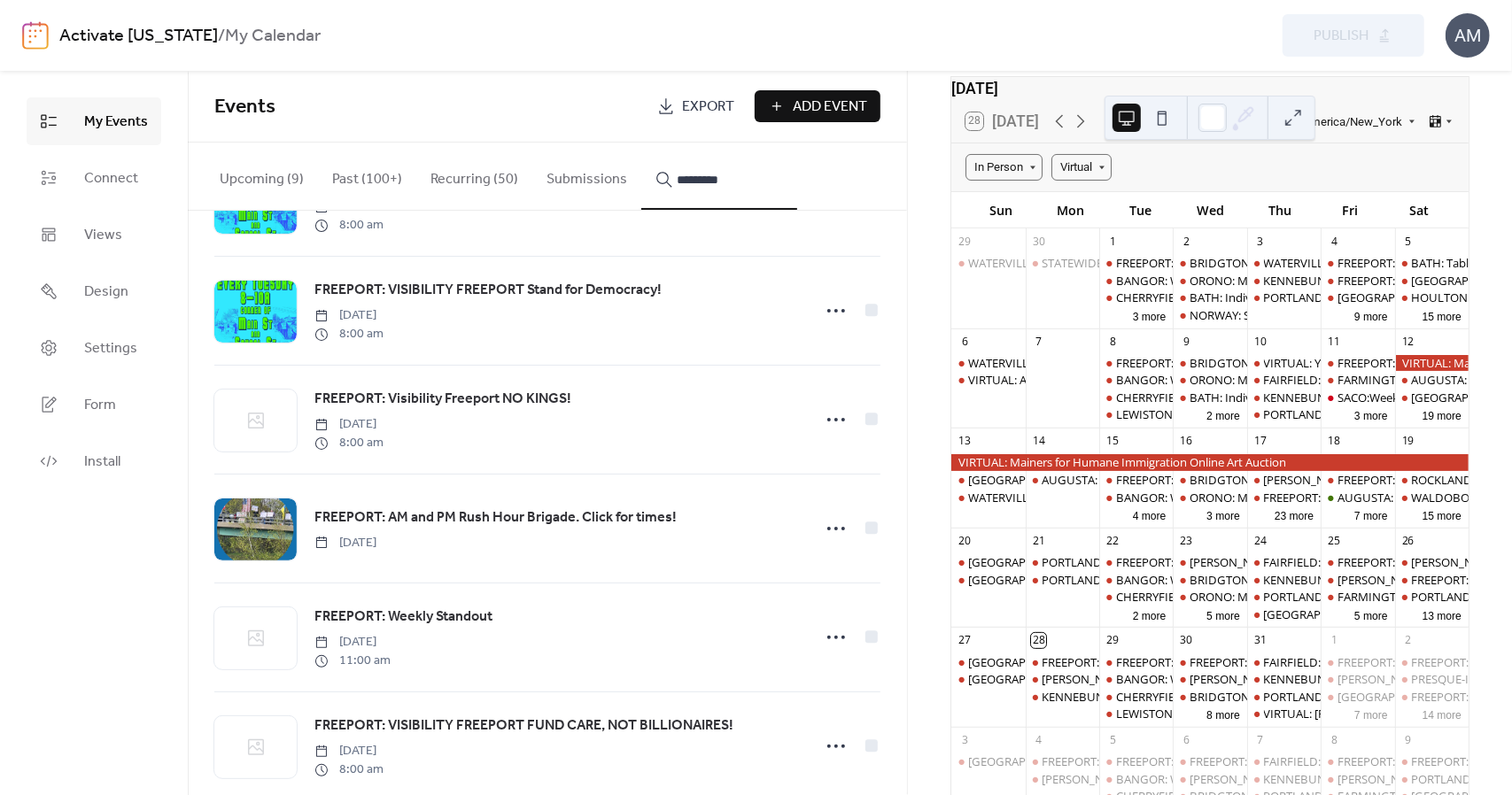 click on "FREEPORT: AM and PM Rush Hour Brigade. Click for times!" at bounding box center [495, 518] 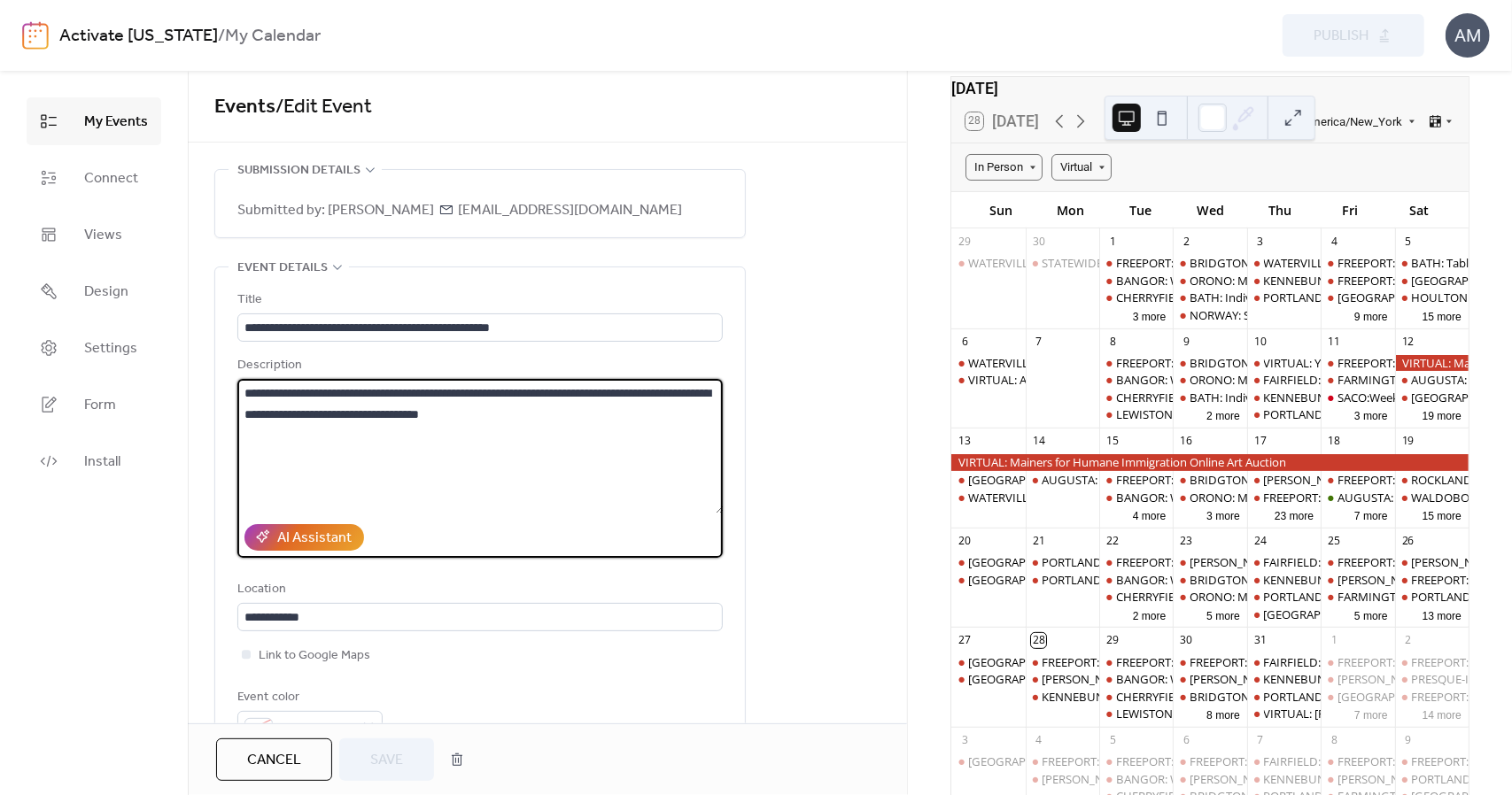 drag, startPoint x: 483, startPoint y: 413, endPoint x: 593, endPoint y: 418, distance: 110.11358 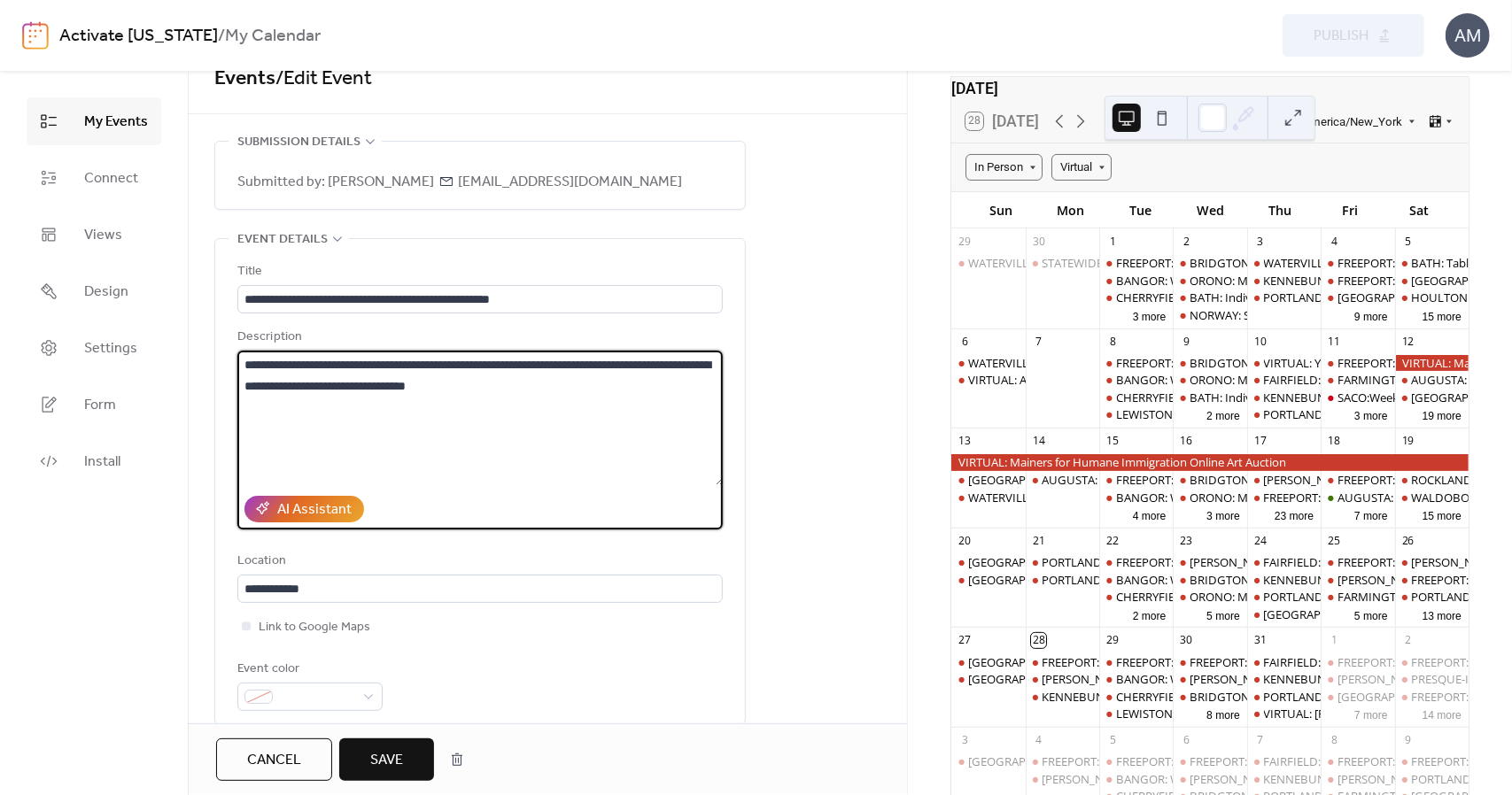 scroll, scrollTop: 0, scrollLeft: 0, axis: both 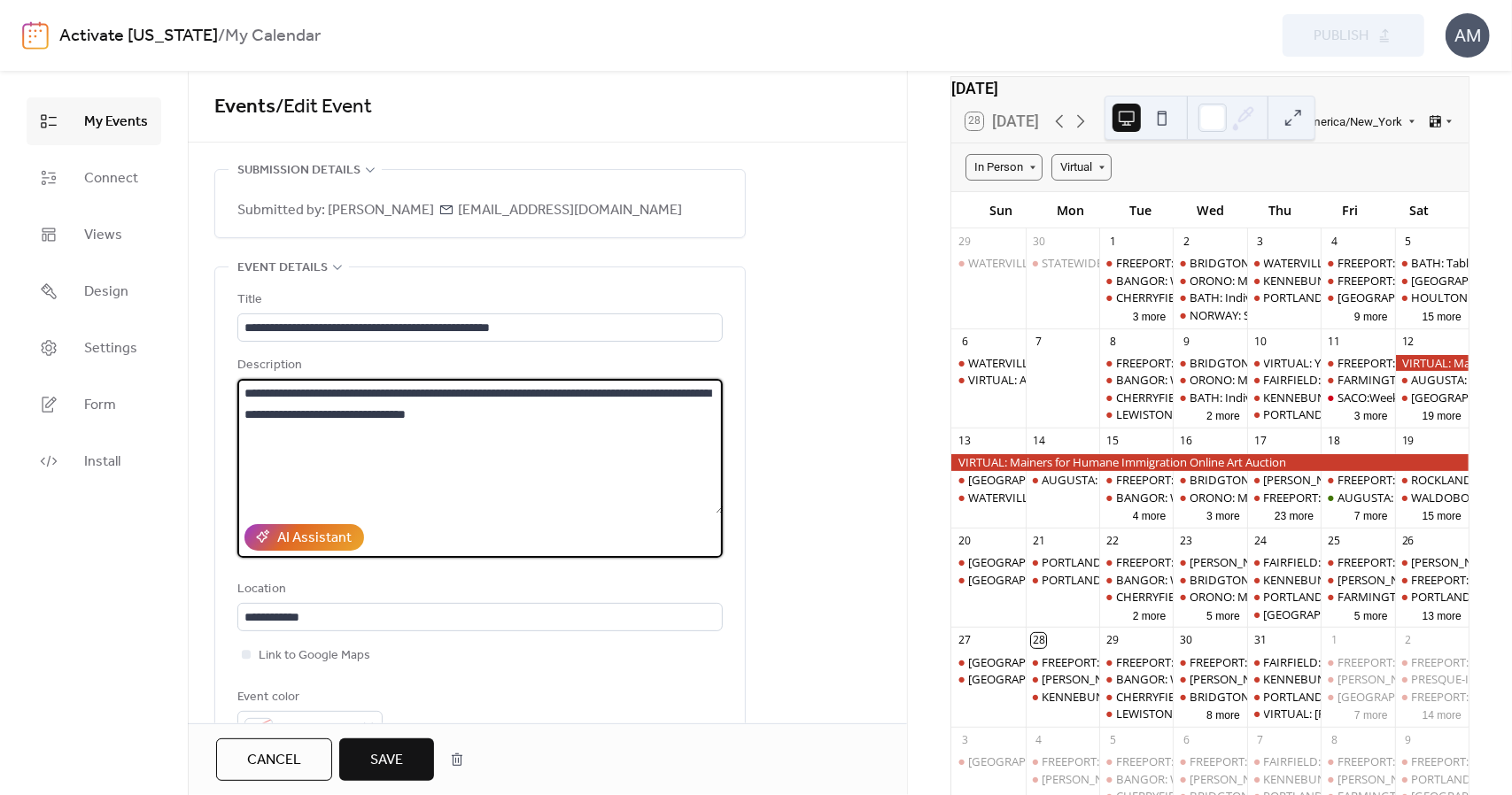 type on "**********" 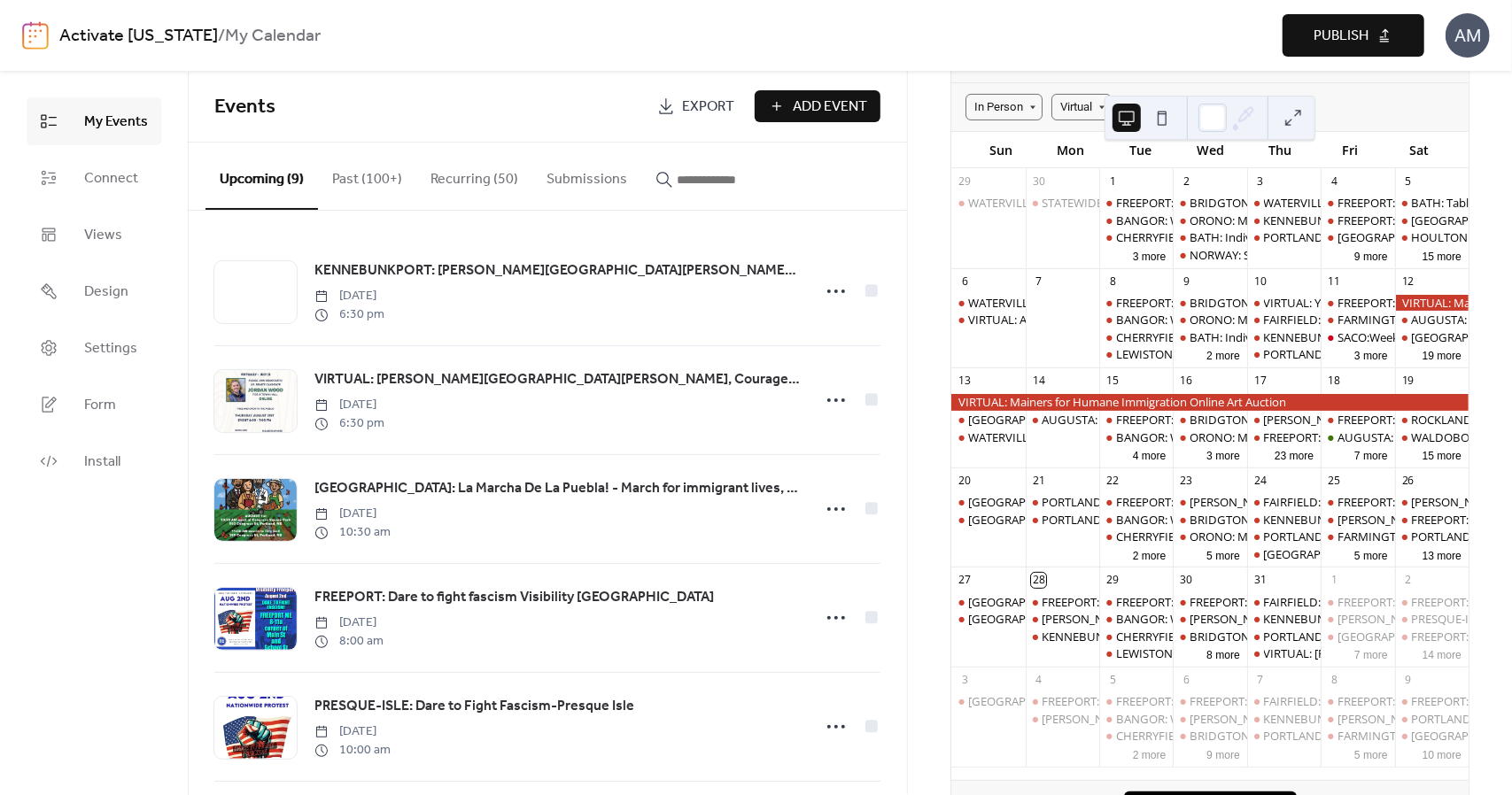 scroll, scrollTop: 177, scrollLeft: 0, axis: vertical 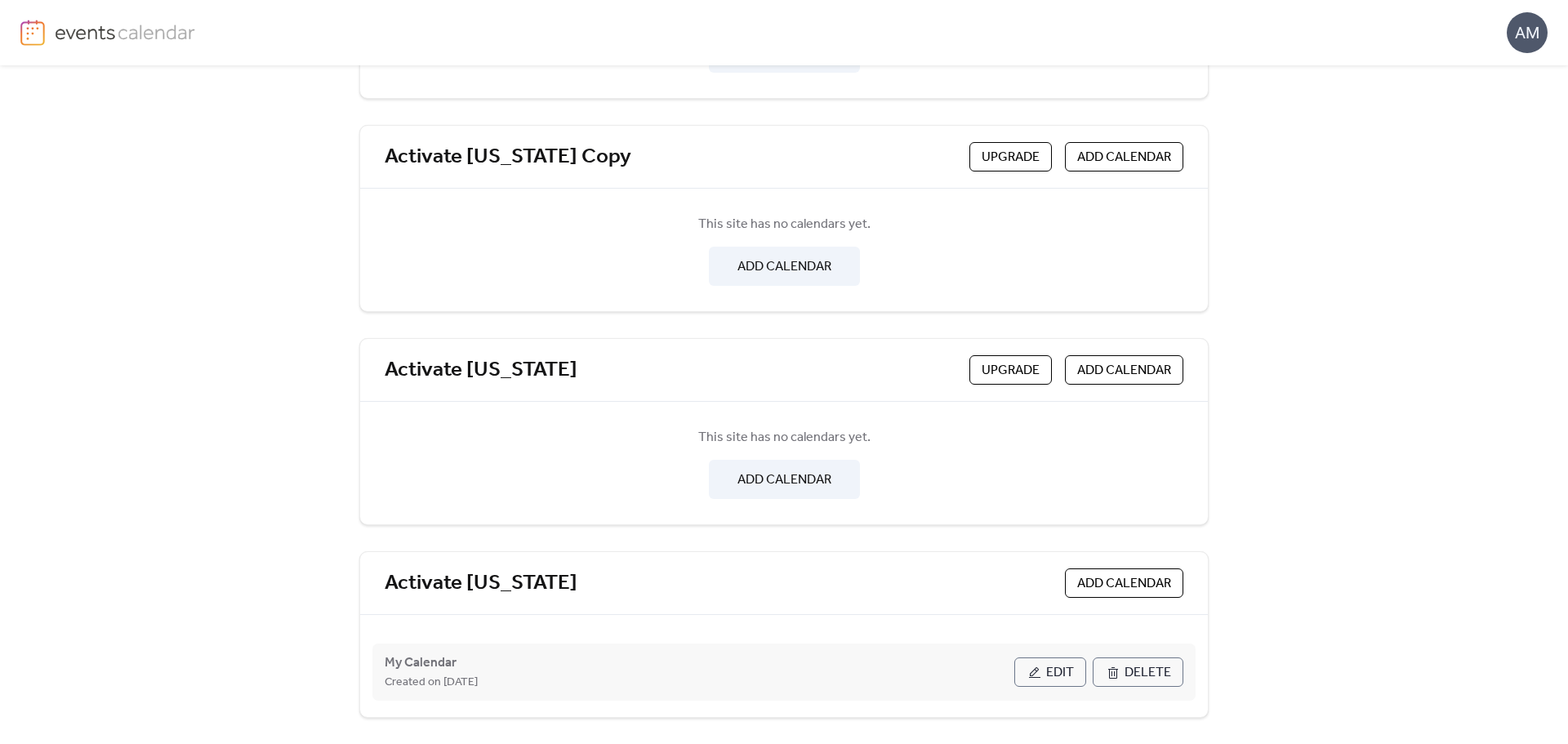 click on "Edit" at bounding box center [1050, 672] 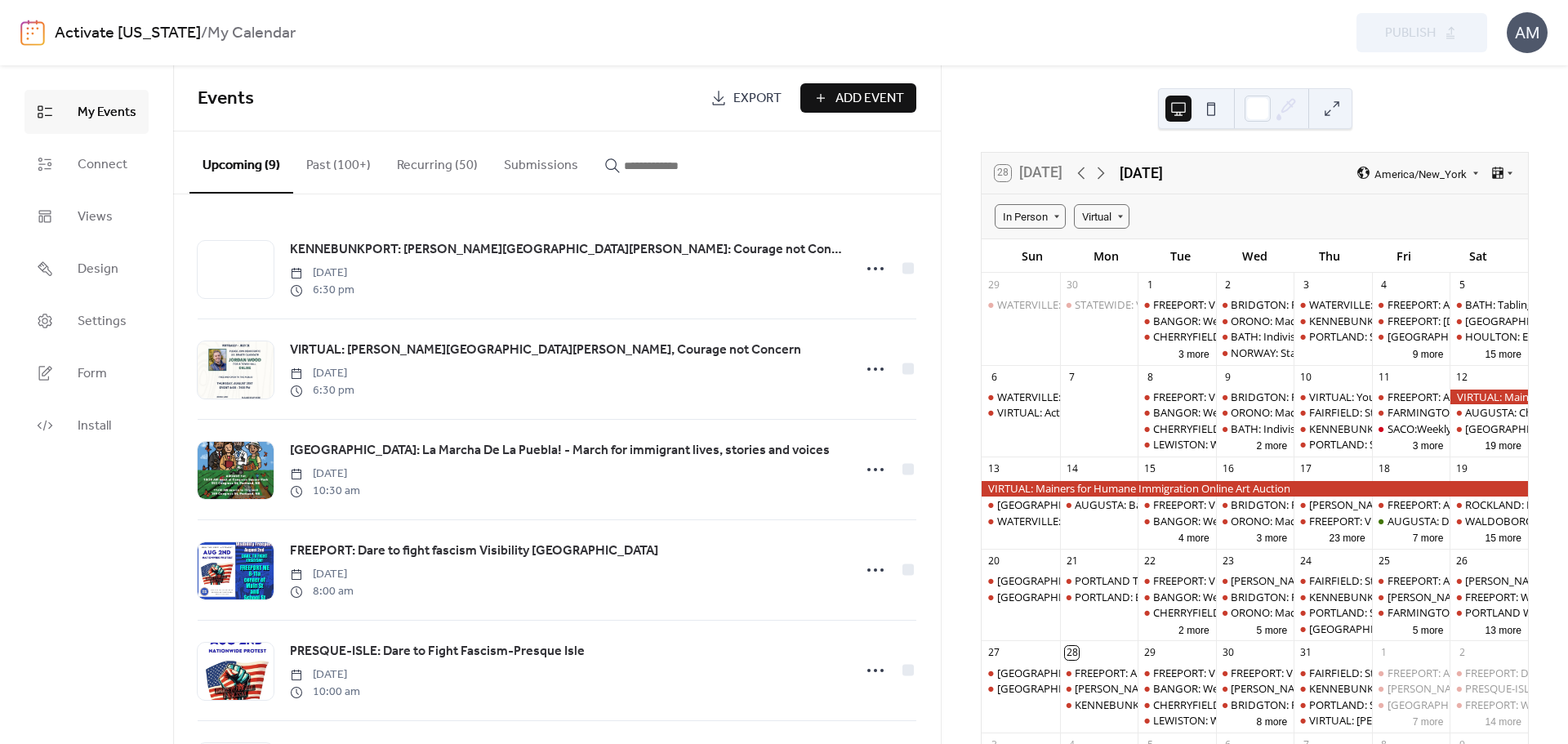 click at bounding box center [673, 166] 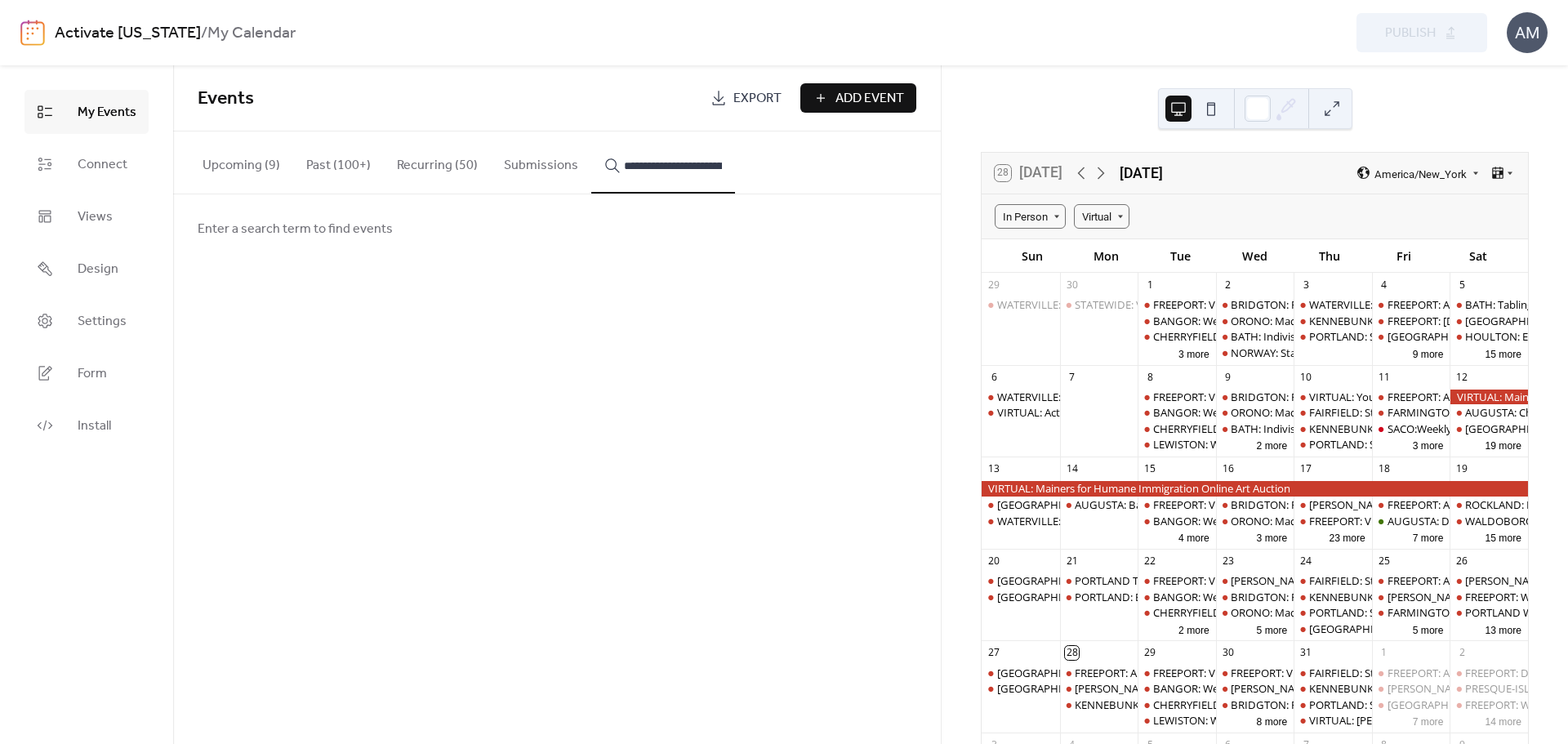 scroll, scrollTop: 0, scrollLeft: 186, axis: horizontal 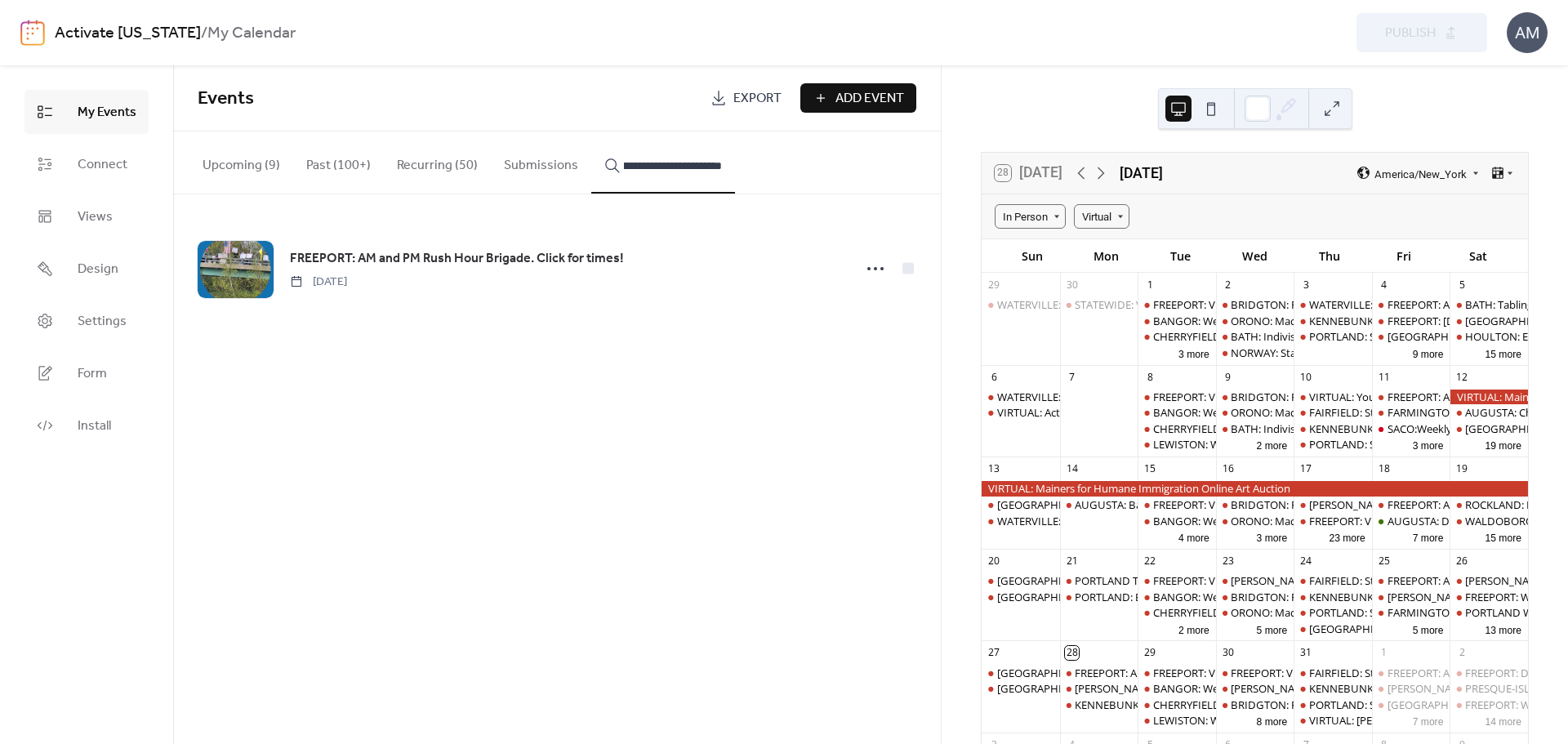type on "**********" 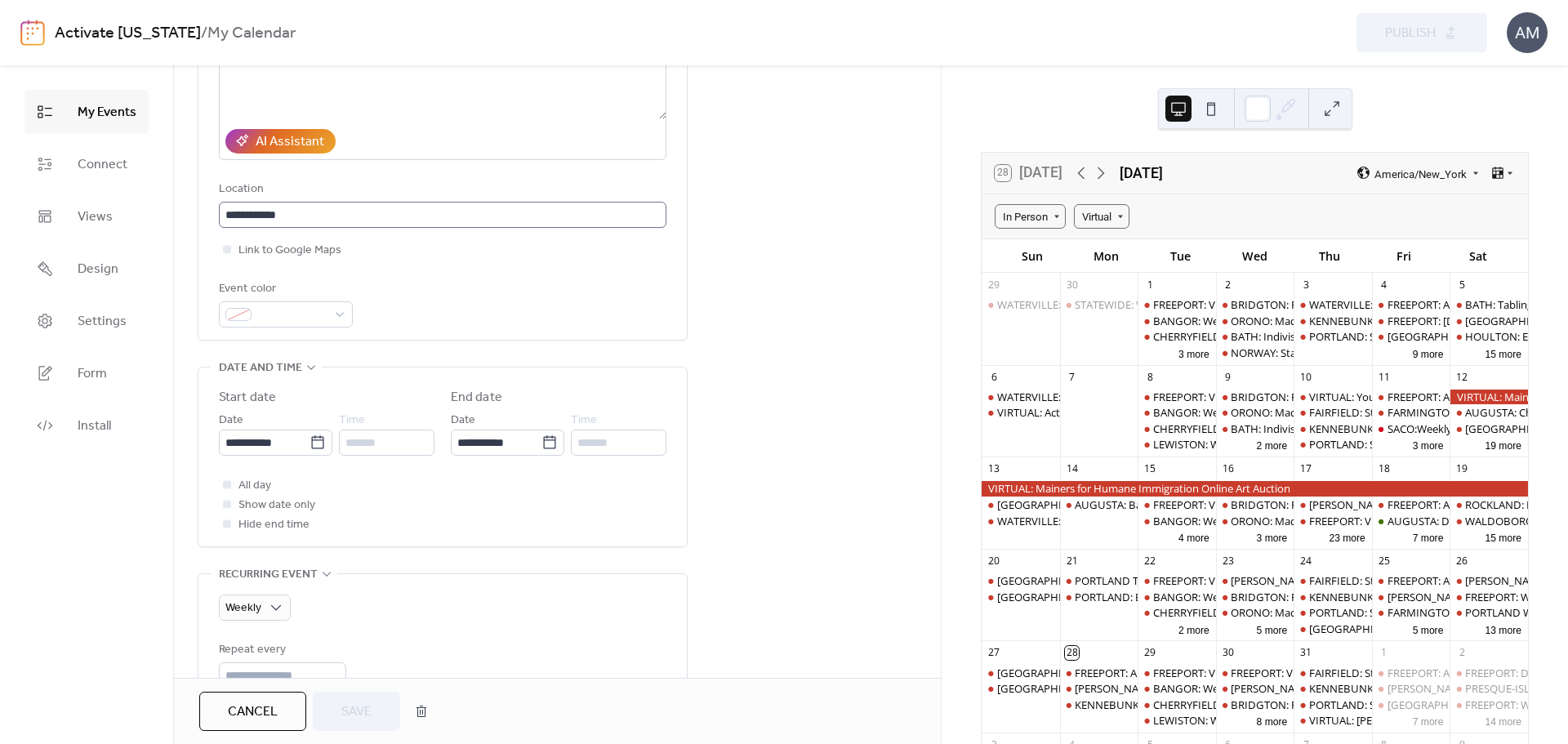 scroll, scrollTop: 436, scrollLeft: 0, axis: vertical 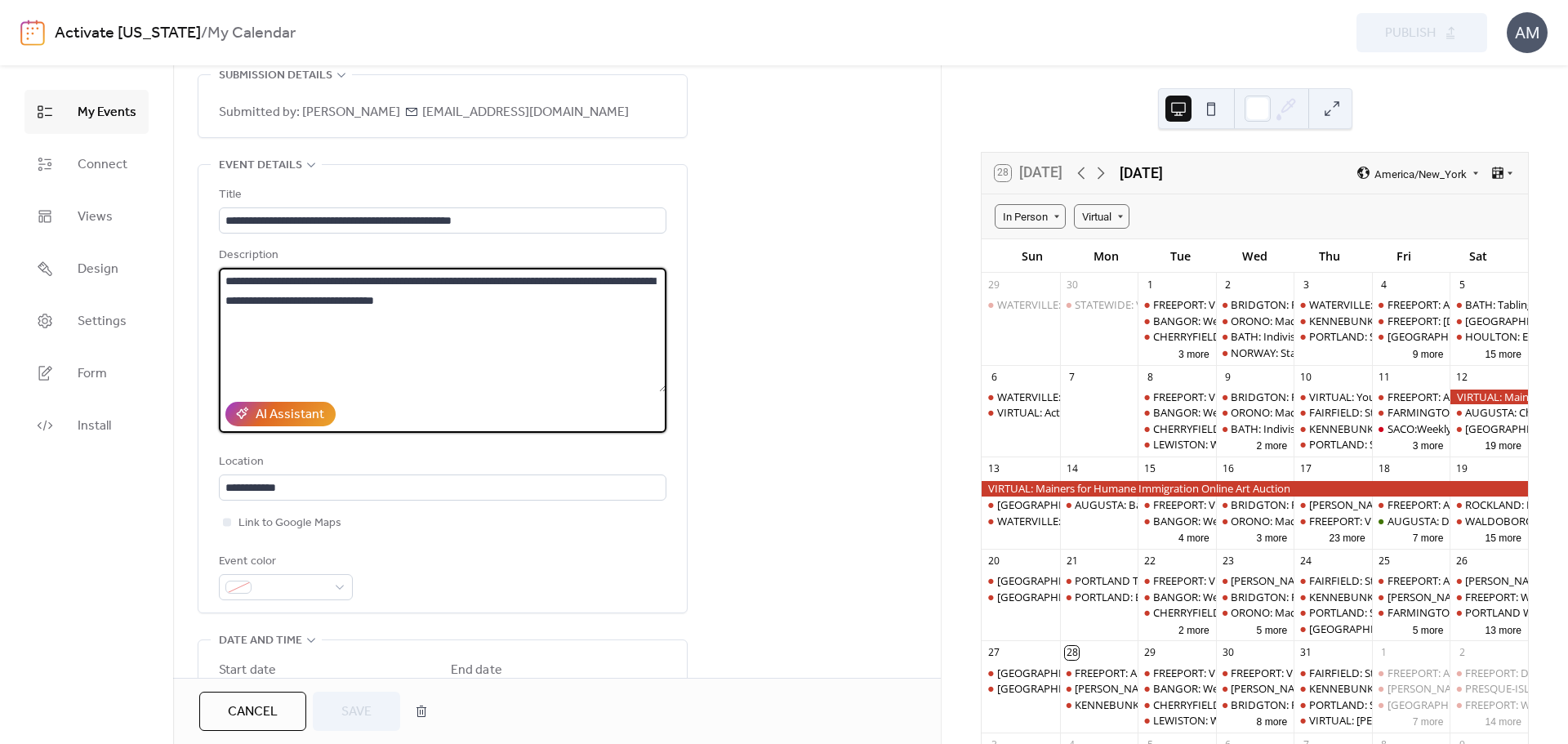 click on "**********" at bounding box center [443, 330] 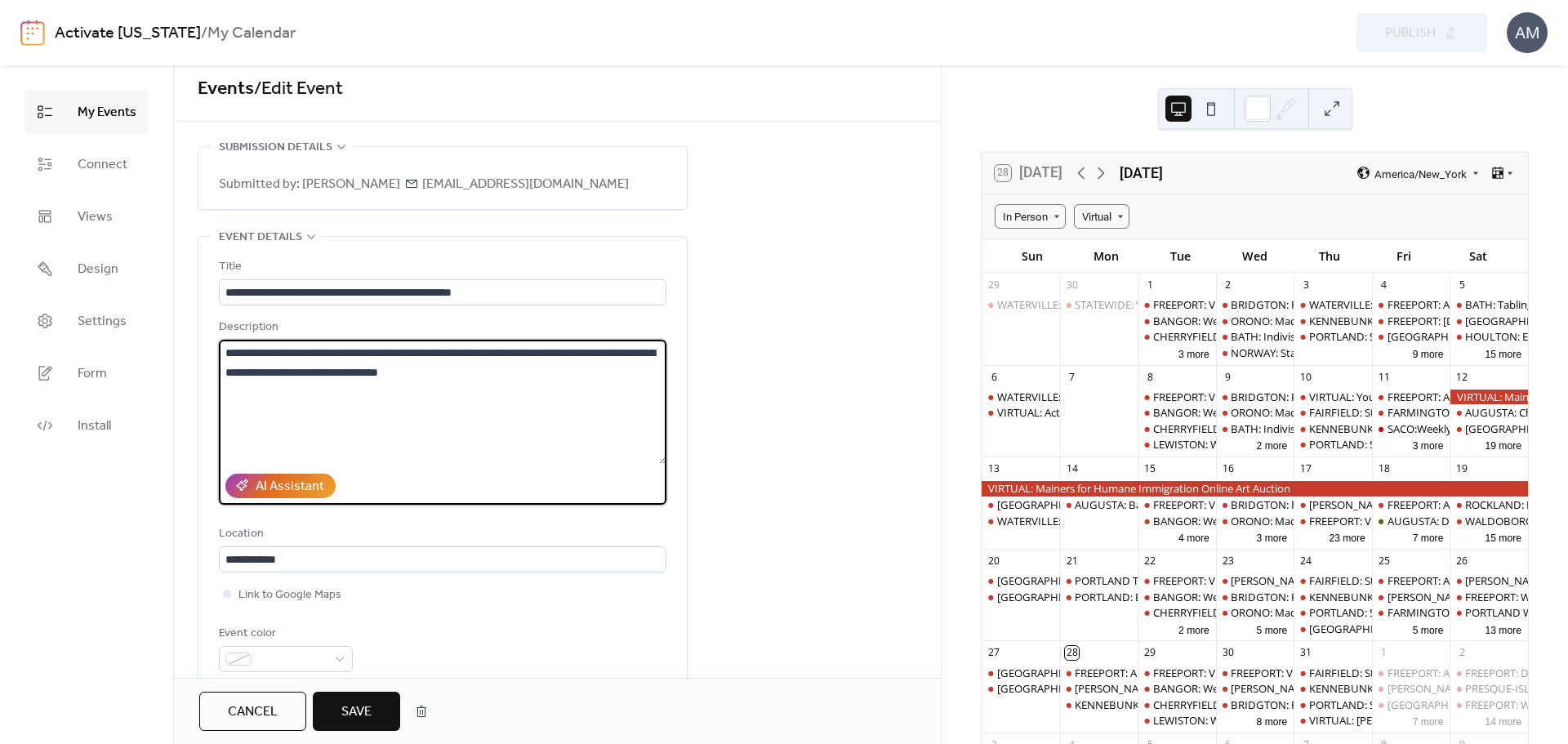scroll, scrollTop: 0, scrollLeft: 0, axis: both 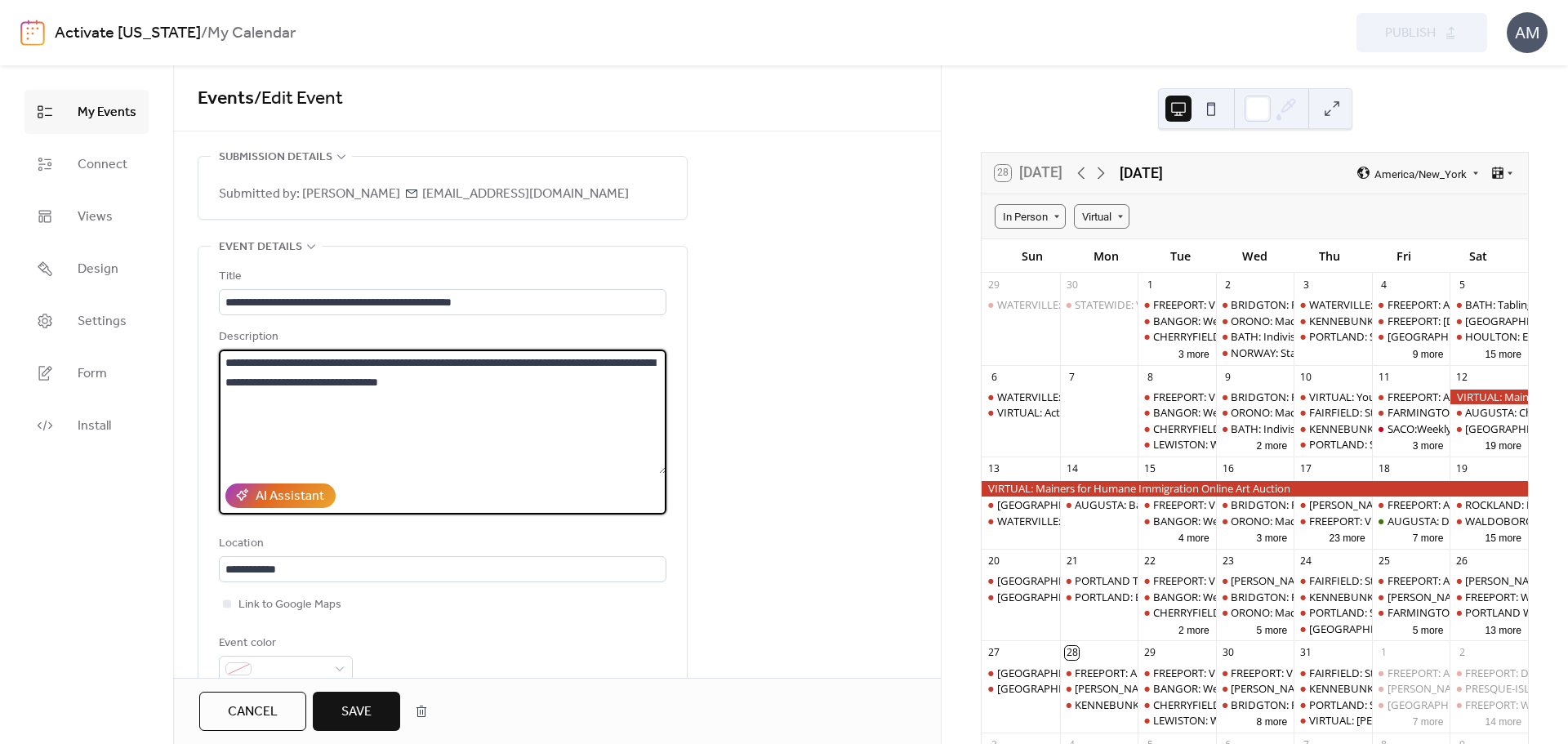 type on "**********" 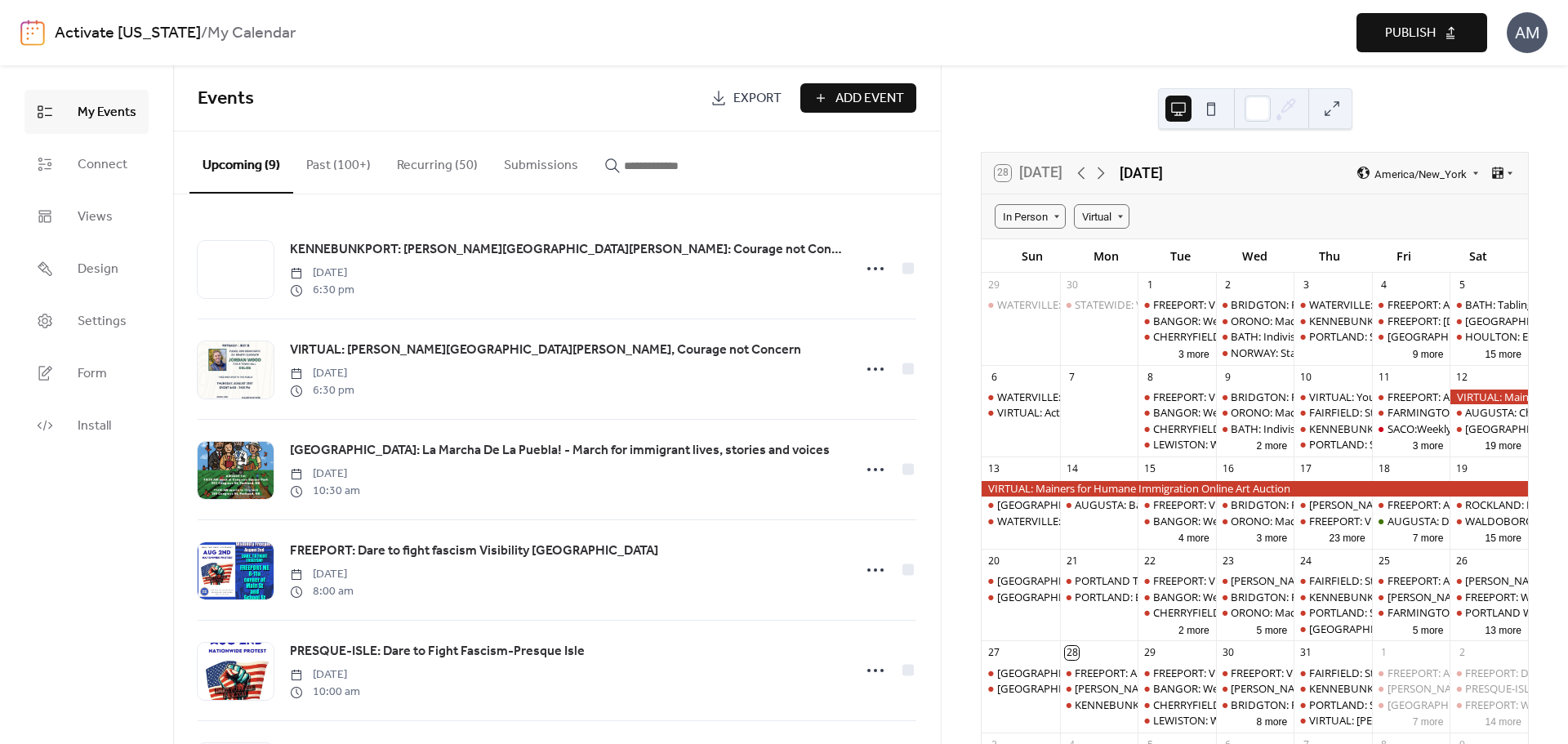 click on "Publish" at bounding box center [1410, 33] 